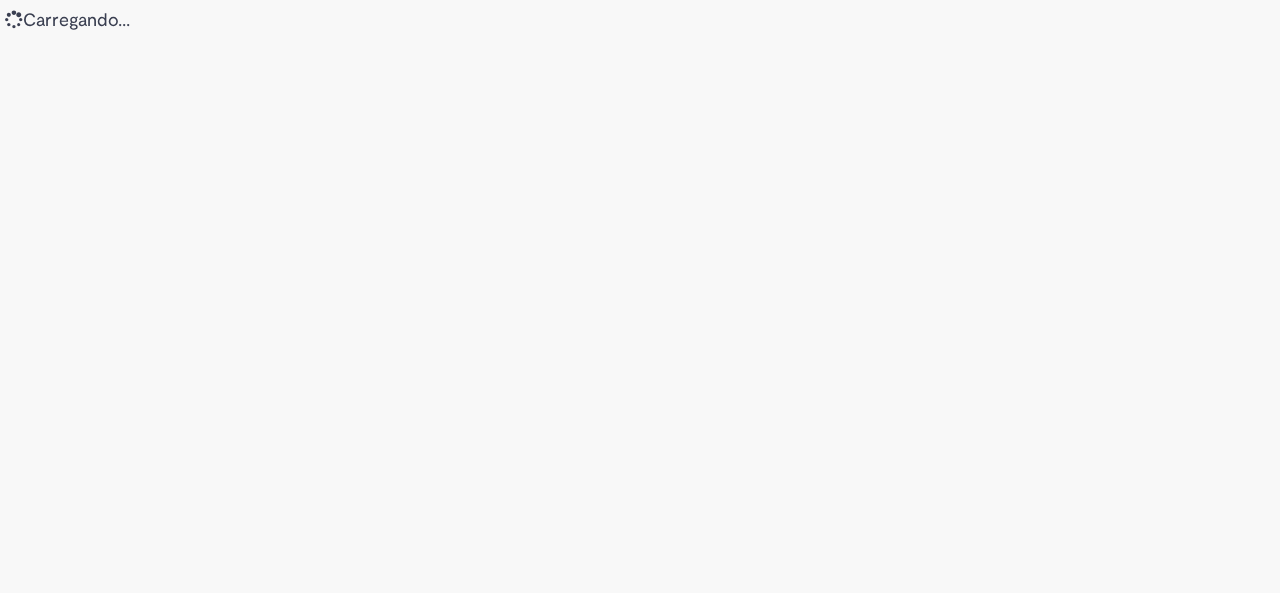 scroll, scrollTop: 0, scrollLeft: 0, axis: both 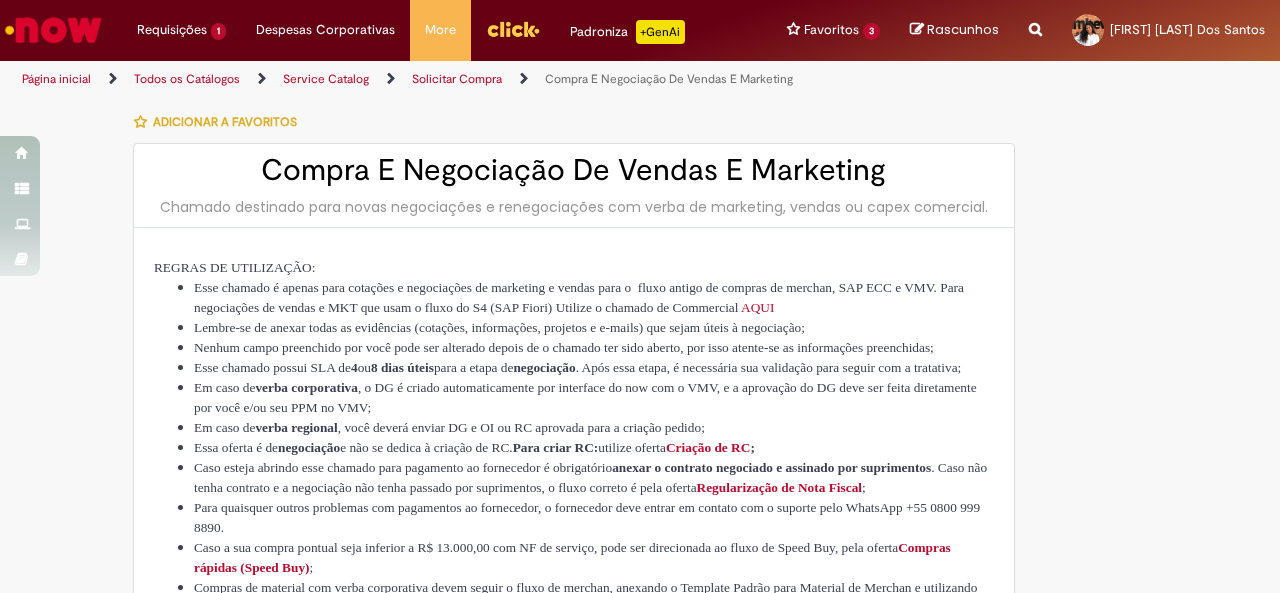 type on "********" 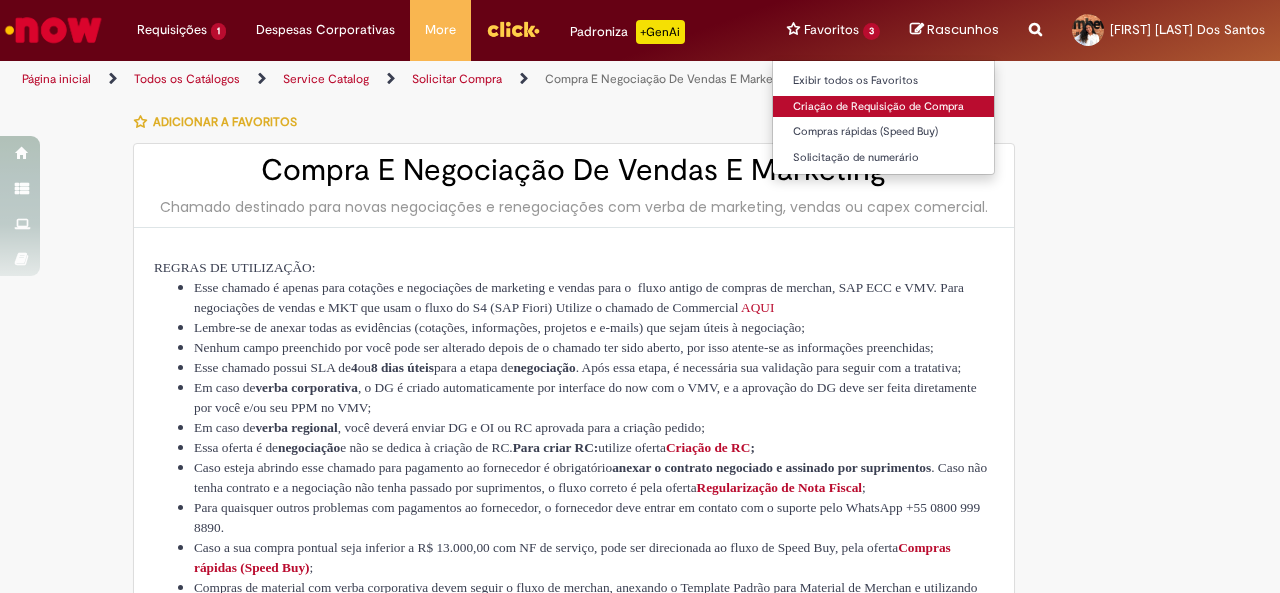 click on "Criação de Requisição de Compra" at bounding box center (883, 107) 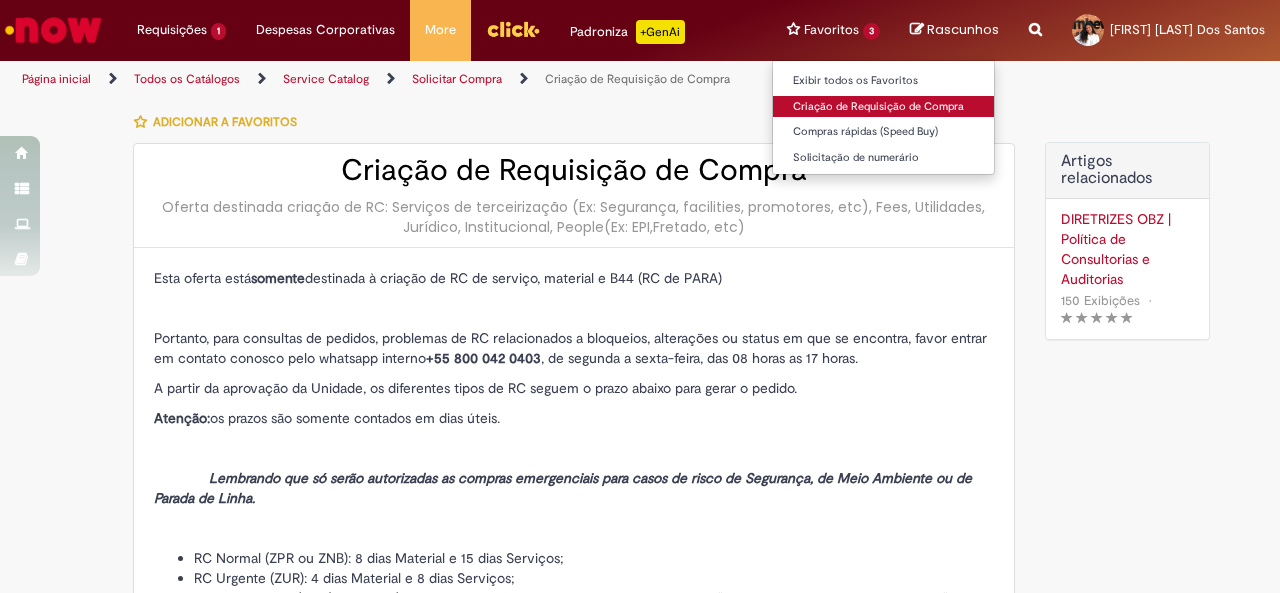 type on "********" 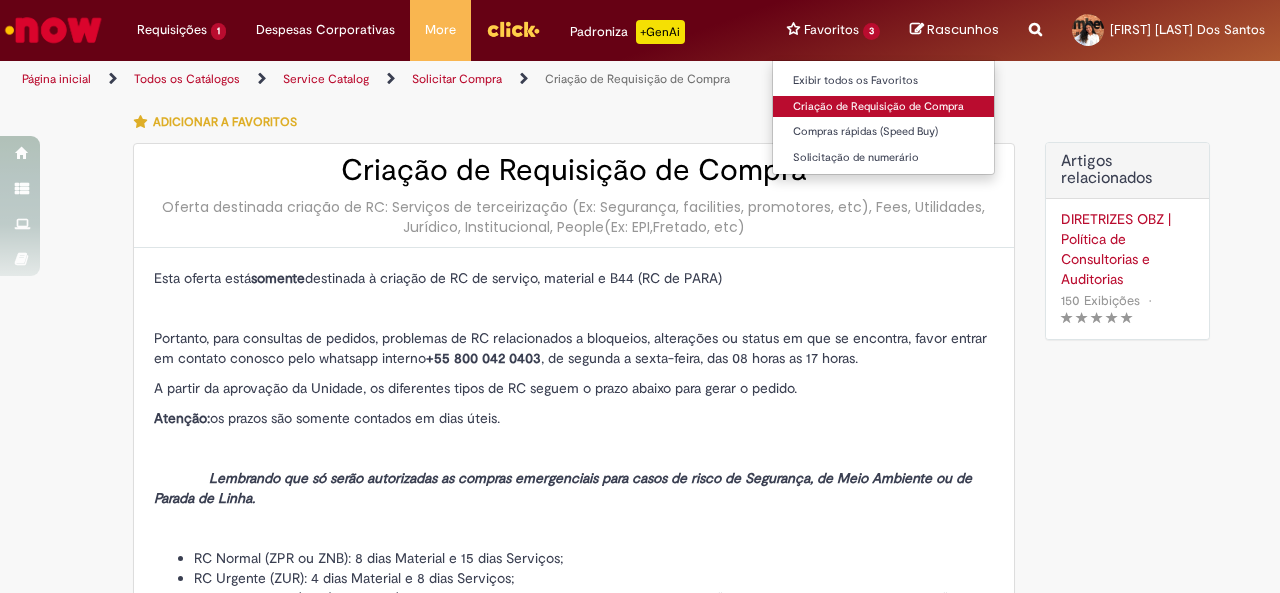 click on "Criação de Requisição de Compra" at bounding box center [883, 107] 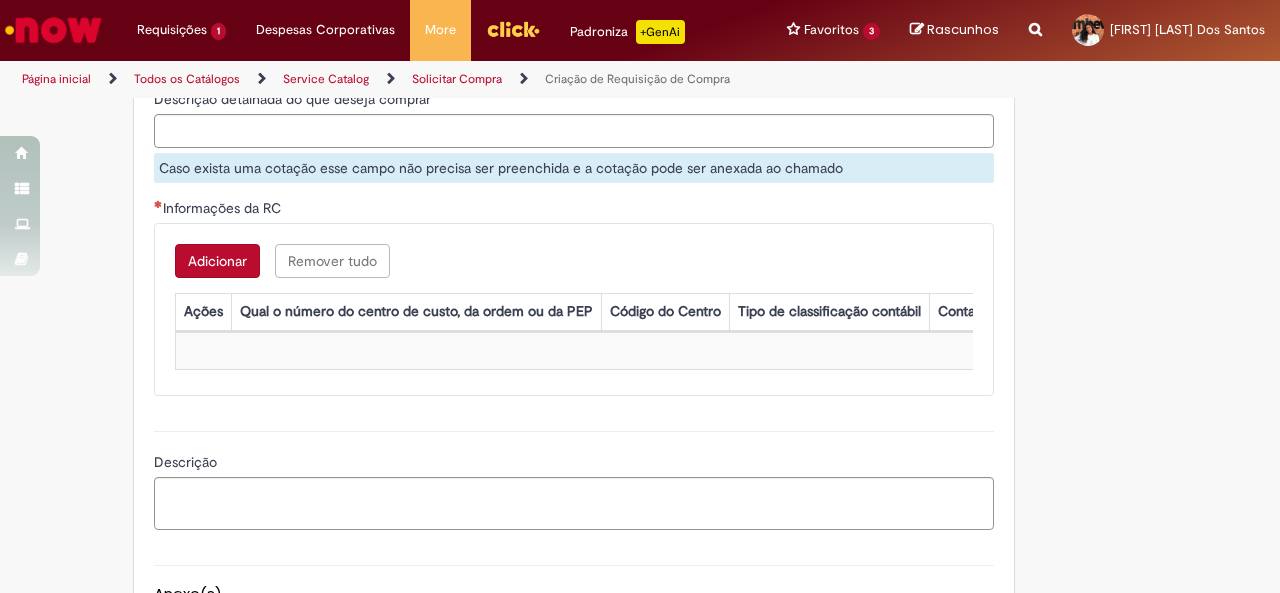 scroll, scrollTop: 1551, scrollLeft: 0, axis: vertical 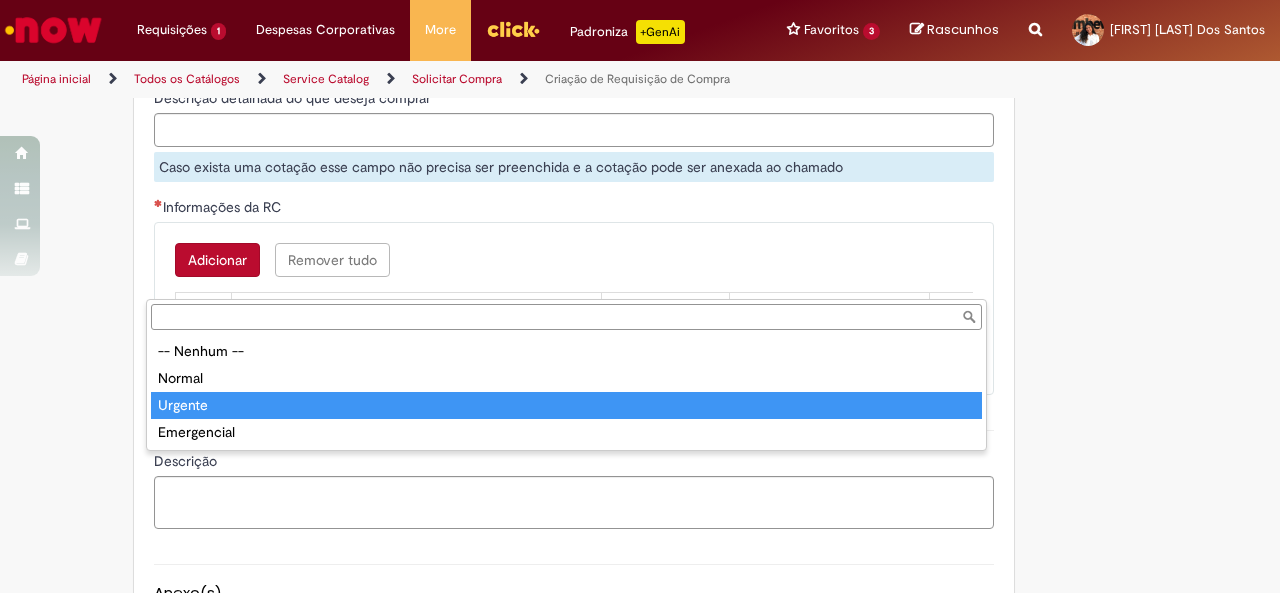 type on "*******" 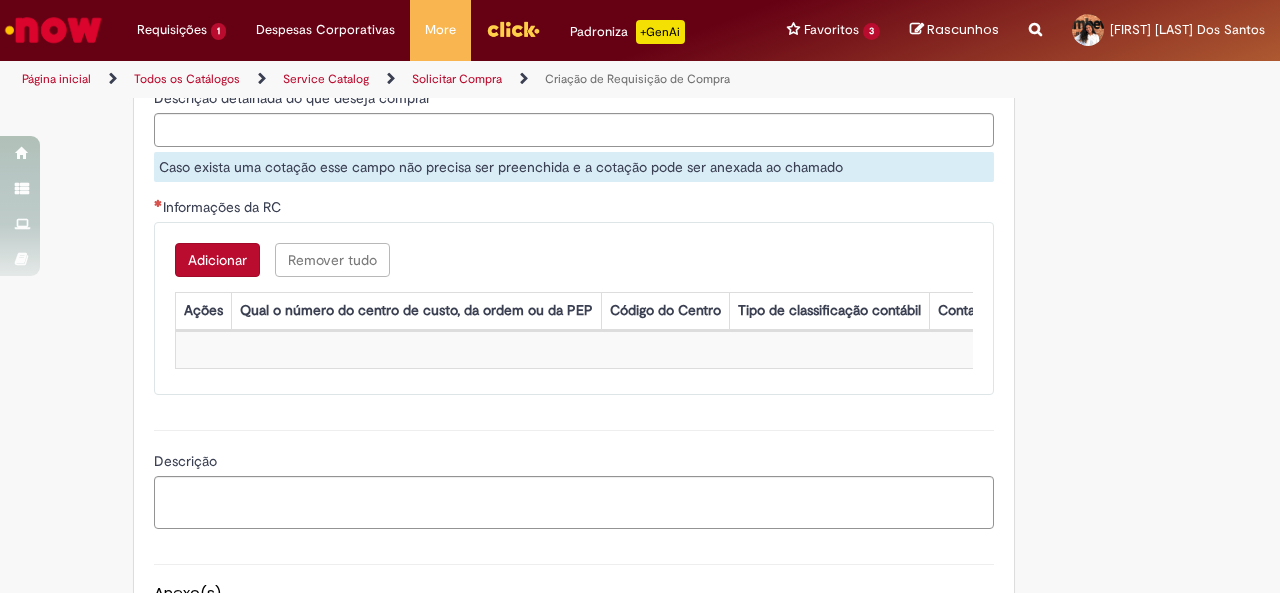 click on "Código do atendimento LUPI" at bounding box center (356, -18) 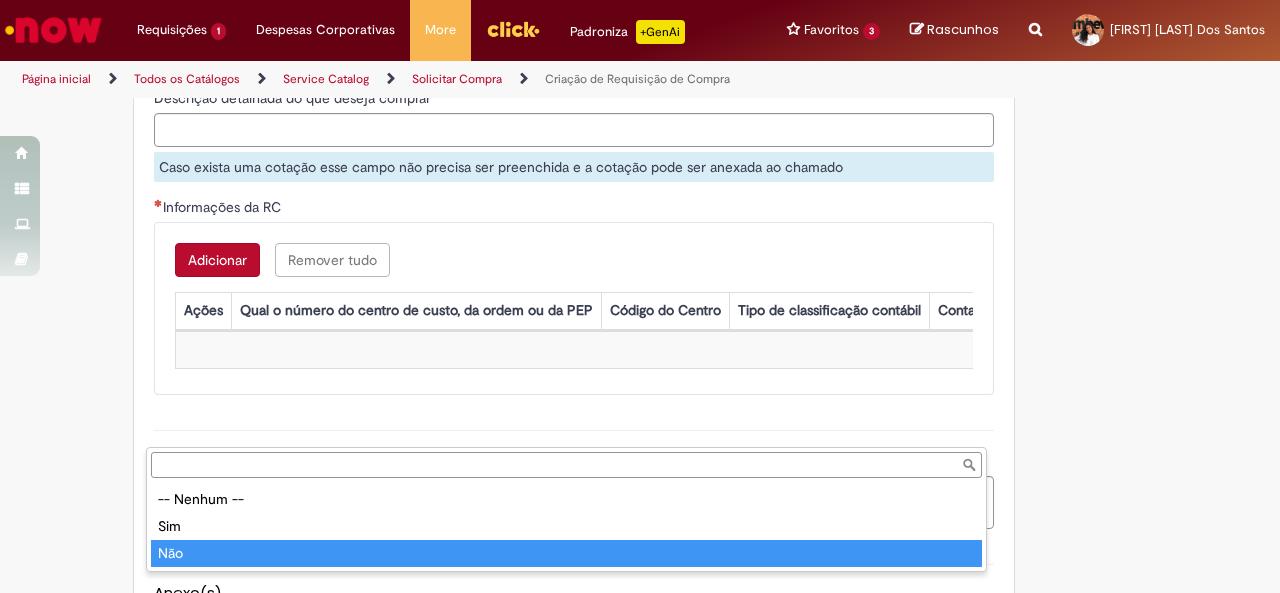 type on "***" 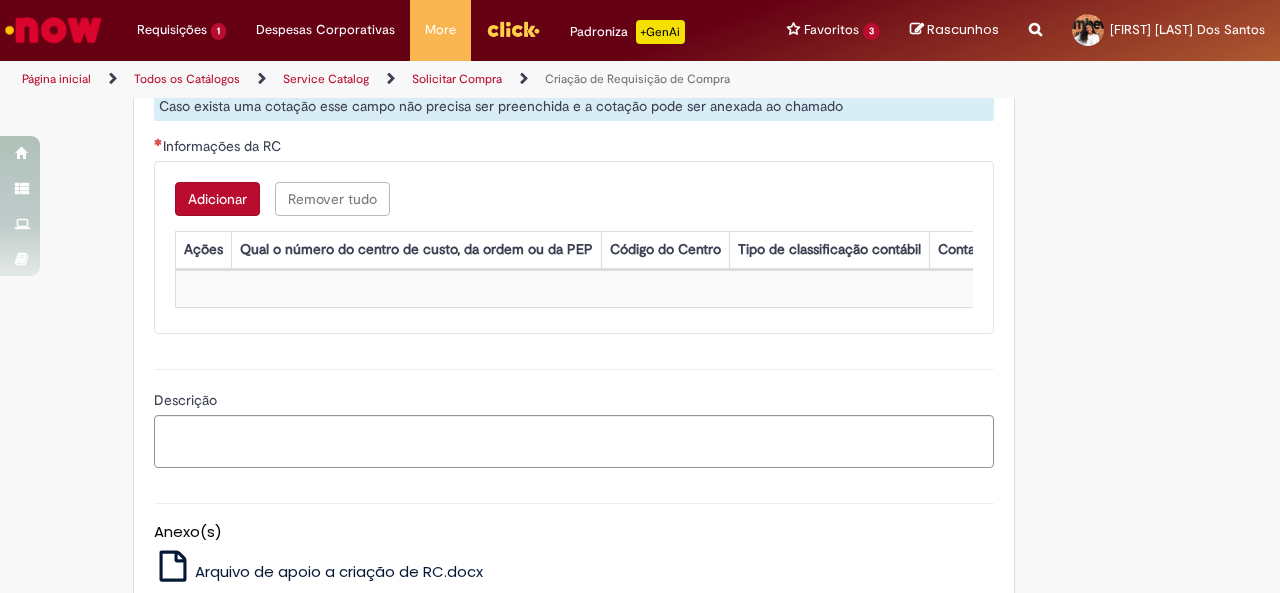 scroll, scrollTop: 1613, scrollLeft: 0, axis: vertical 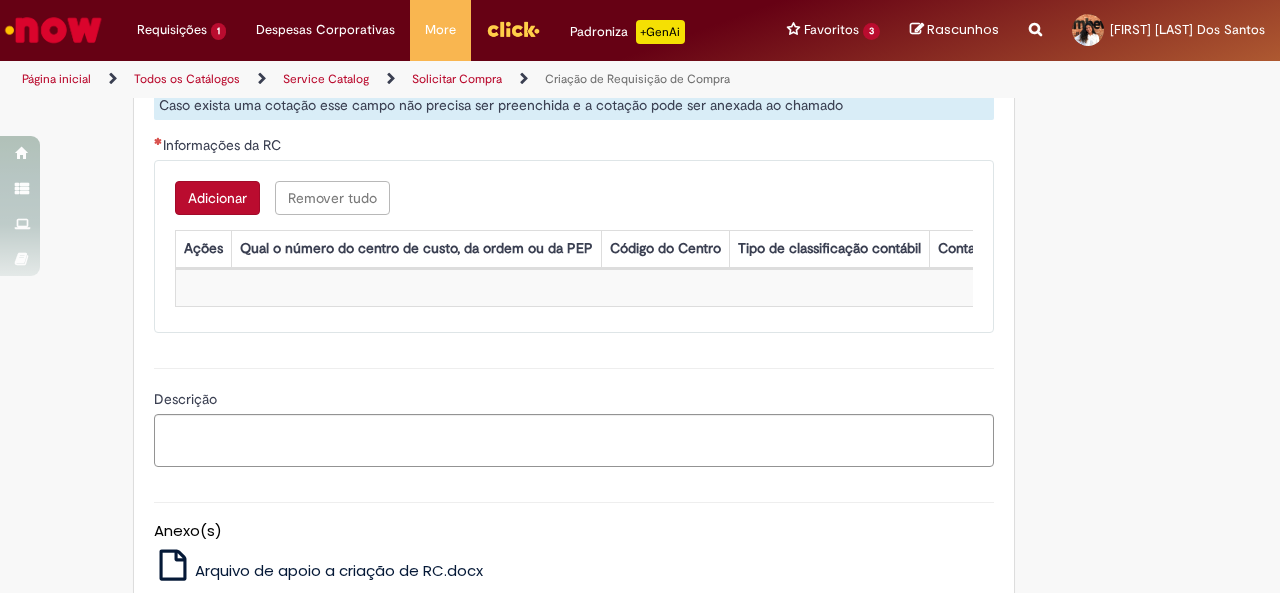 click on "**********" at bounding box center (574, 150) 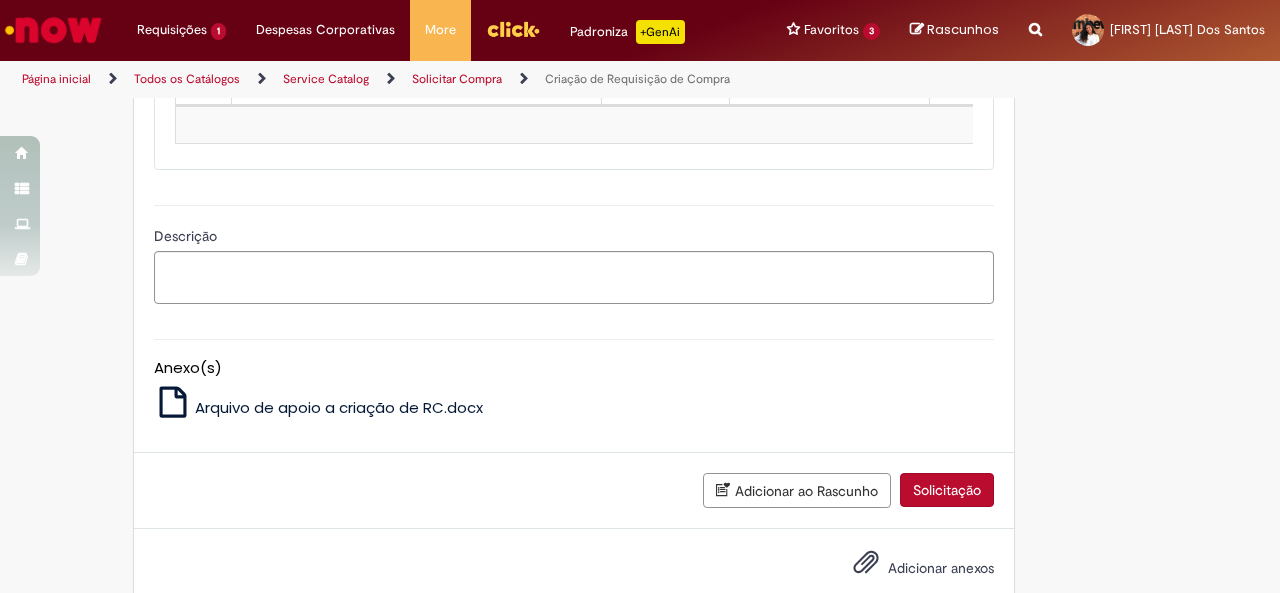 scroll, scrollTop: 1777, scrollLeft: 0, axis: vertical 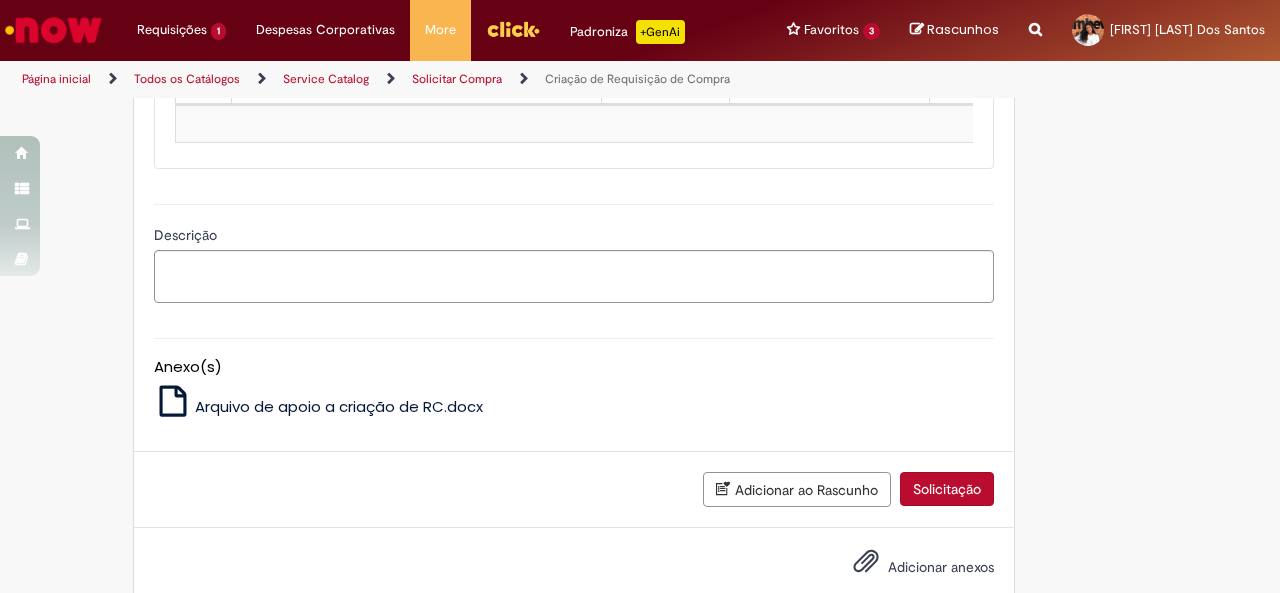 type on "**********" 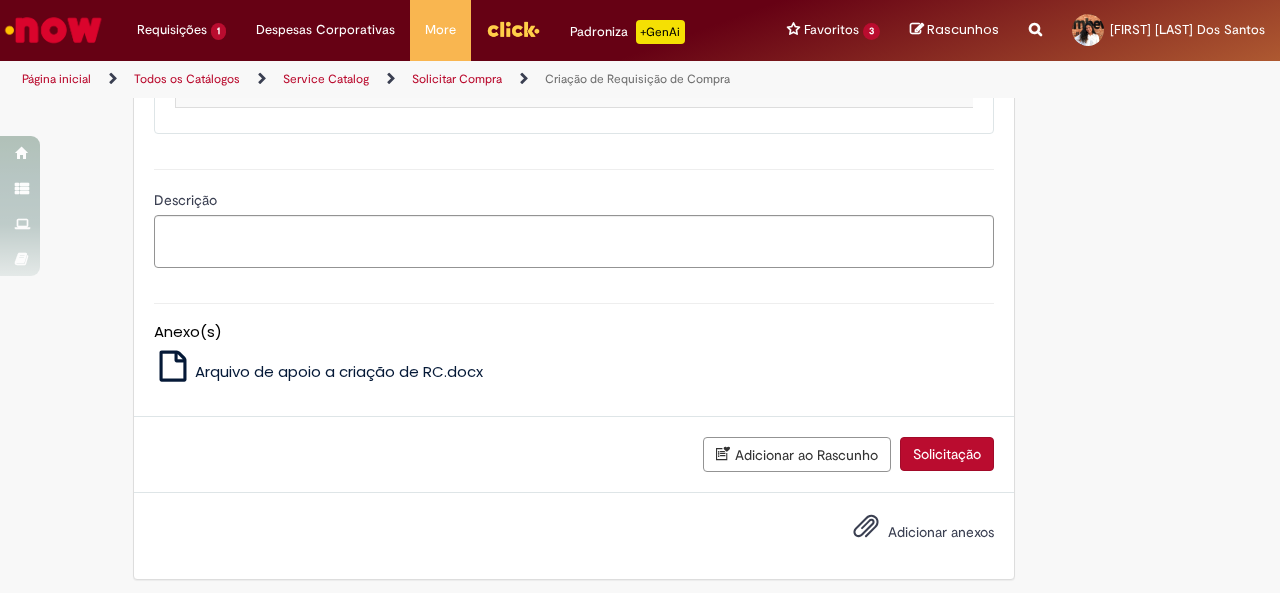 click on "Adicionar" at bounding box center [217, -1] 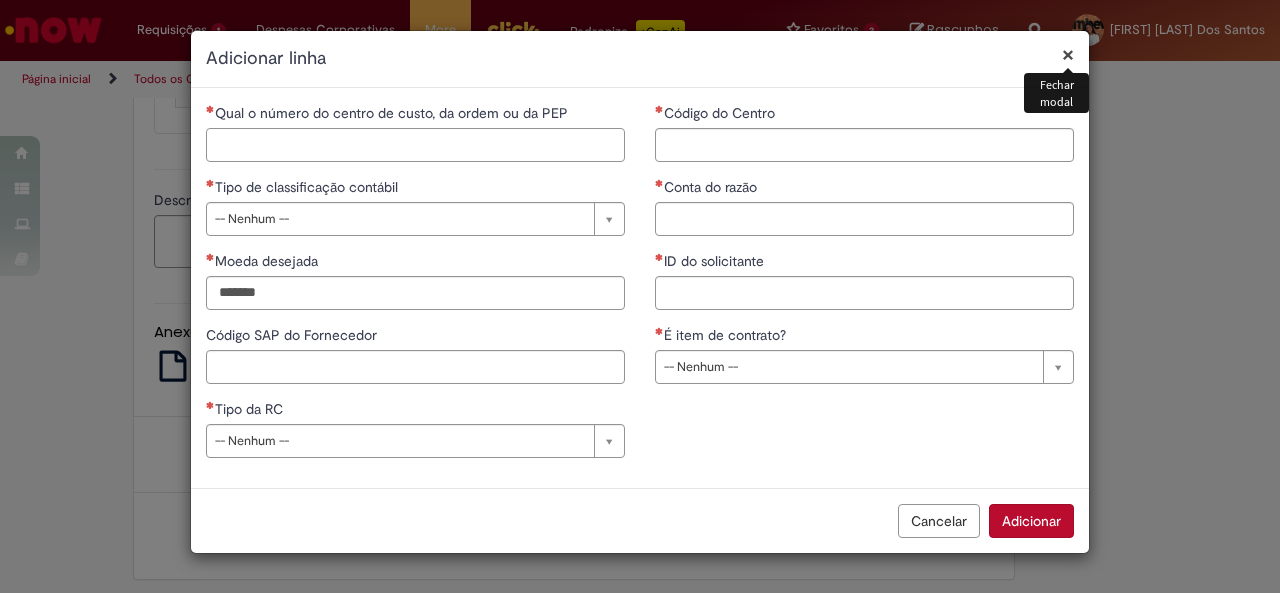 click on "Qual o número do centro de custo, da ordem ou da PEP" at bounding box center (415, 145) 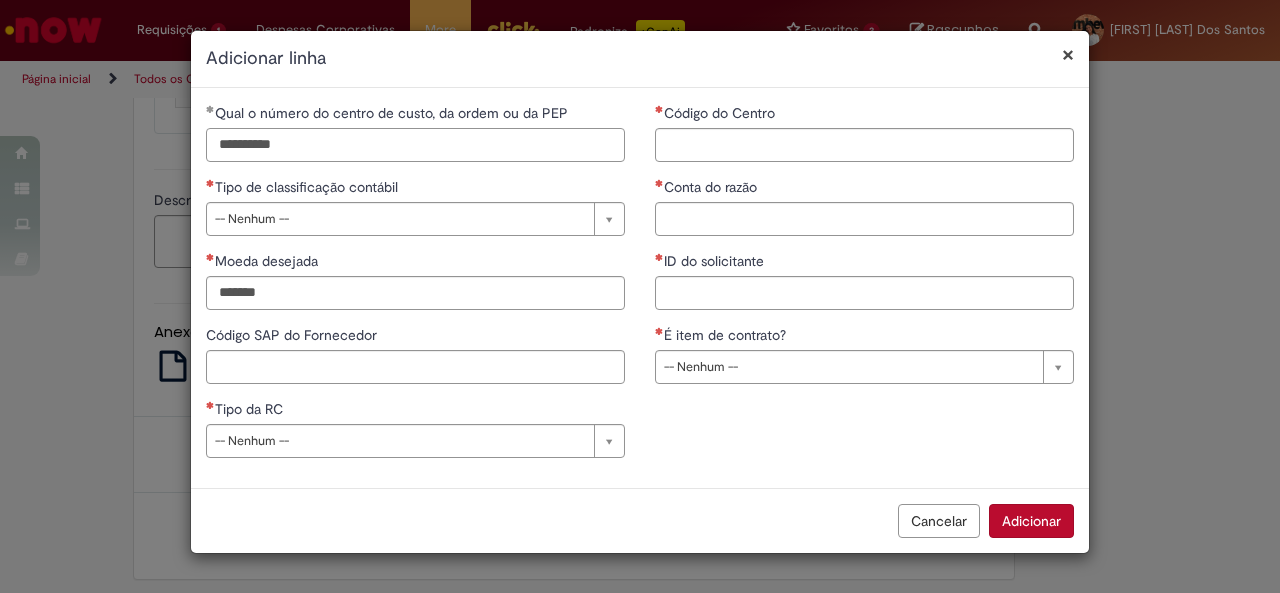 type on "**********" 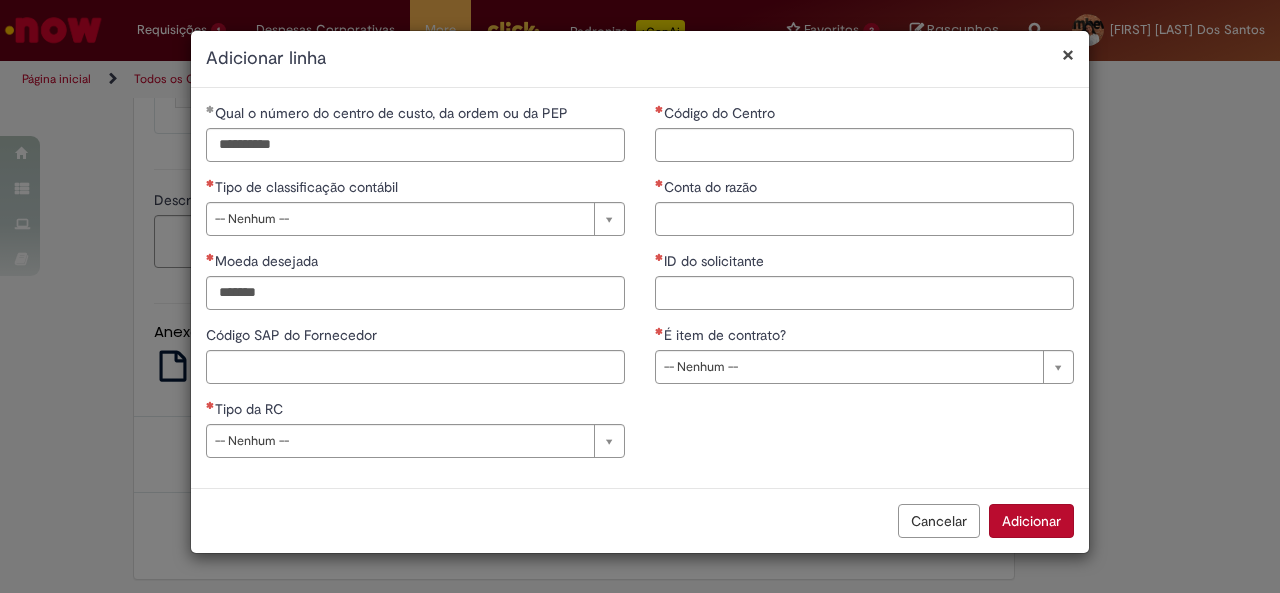 click on "Conta do razão" at bounding box center [712, 187] 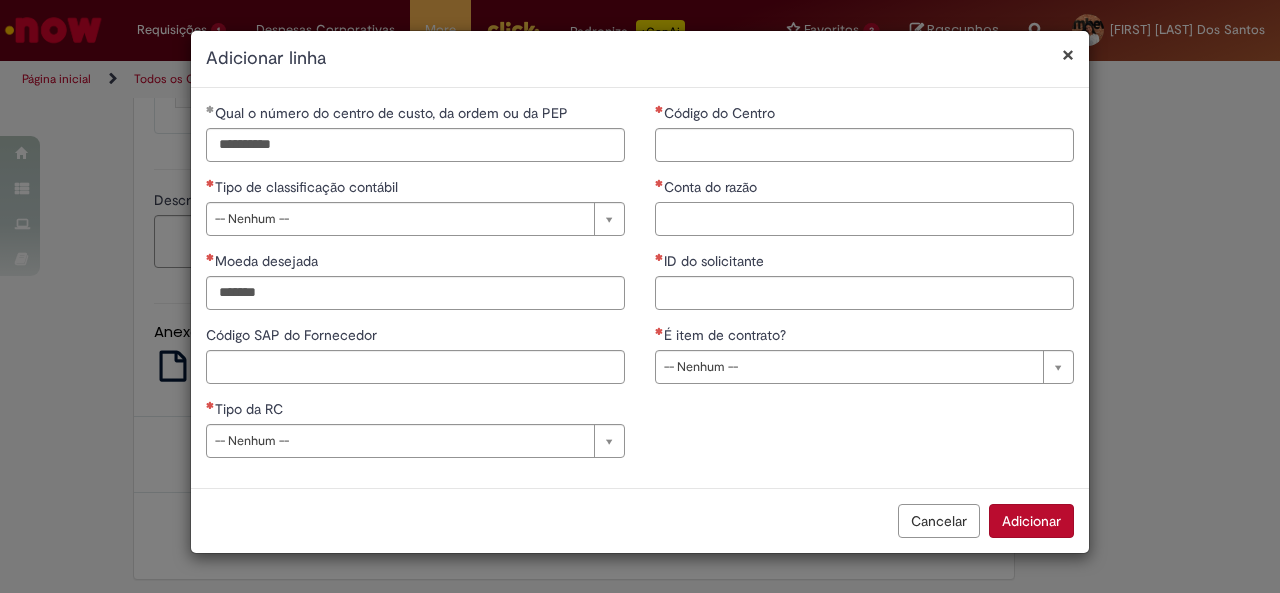 click on "Conta do razão" at bounding box center (864, 219) 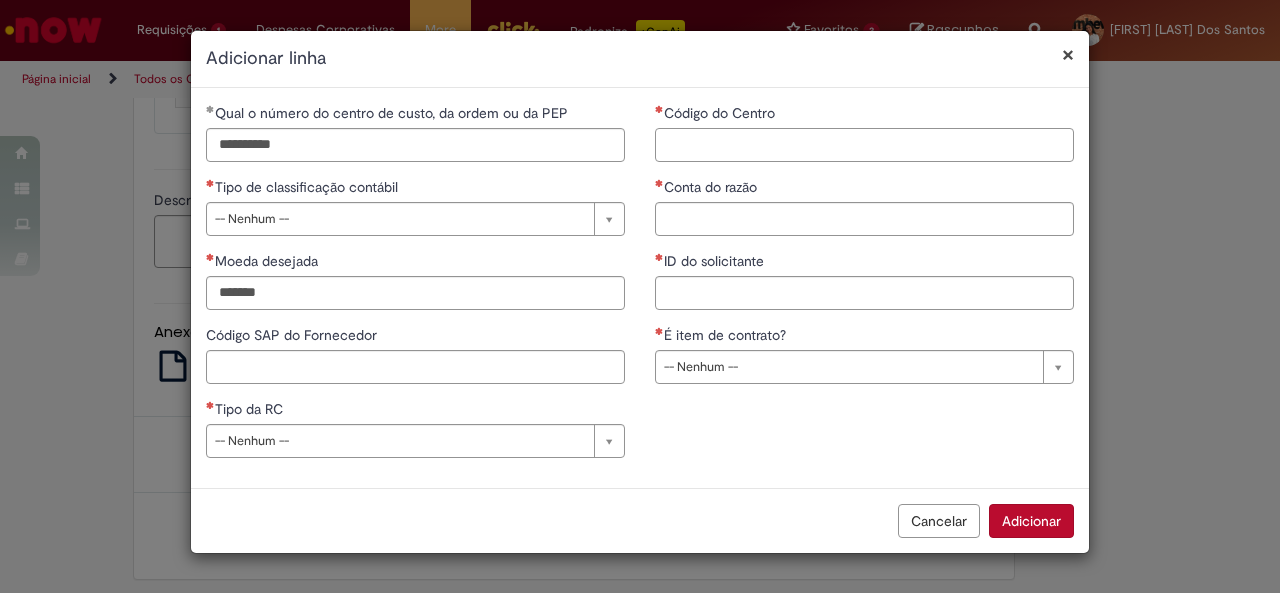 click on "Código do Centro" at bounding box center (864, 145) 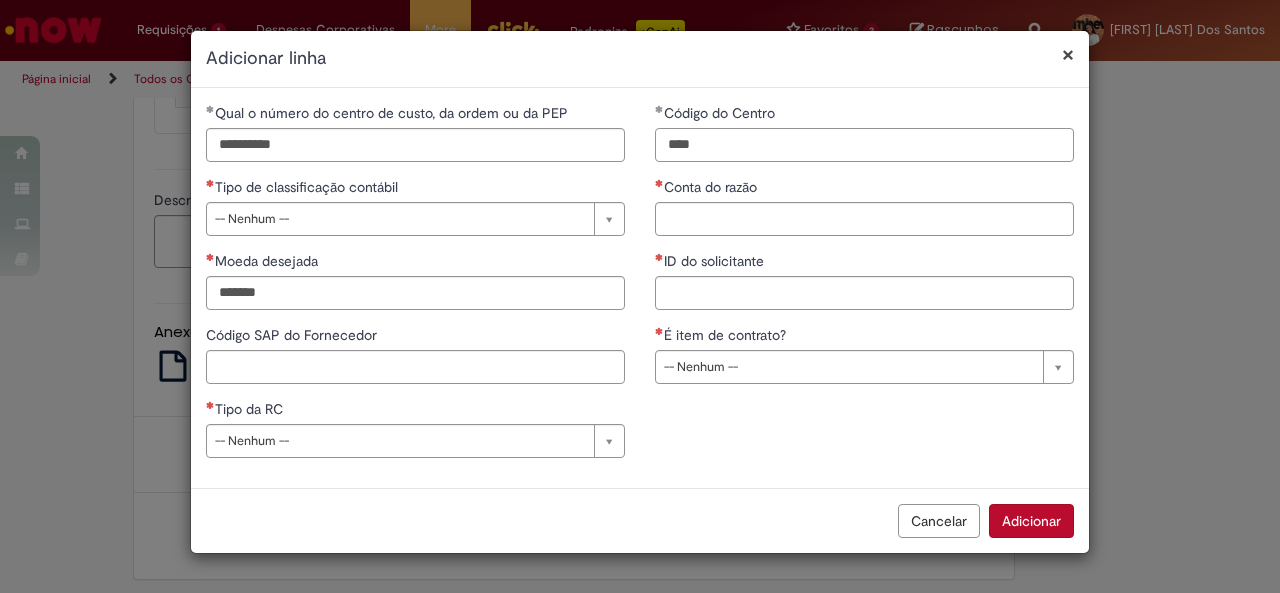 type on "****" 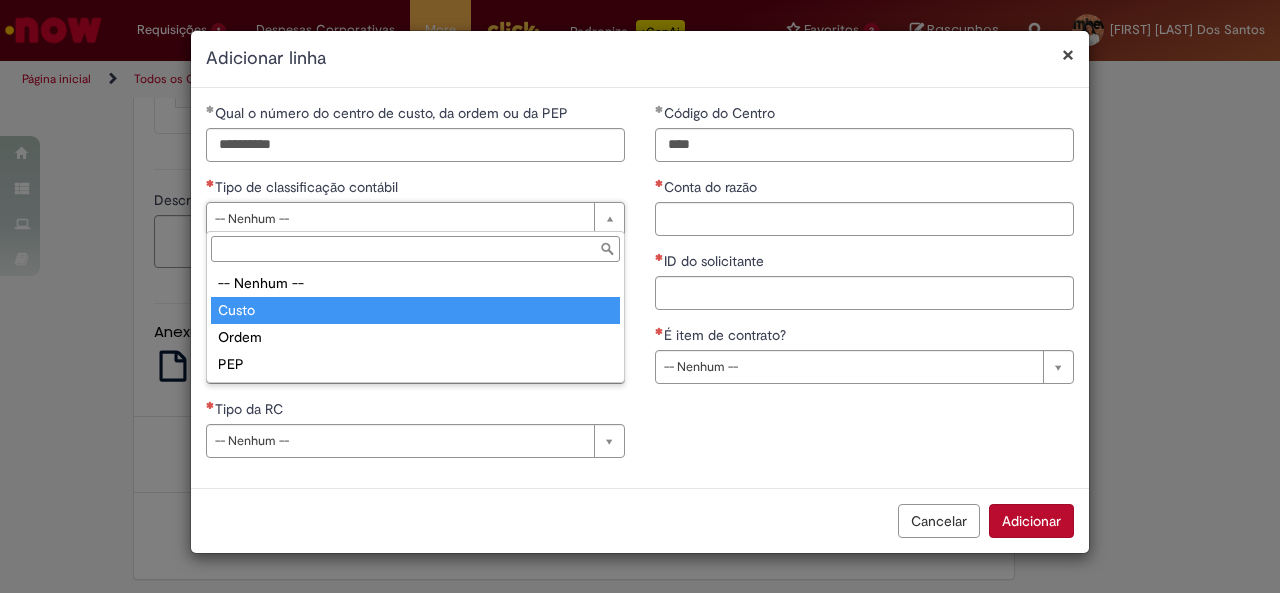 type on "*****" 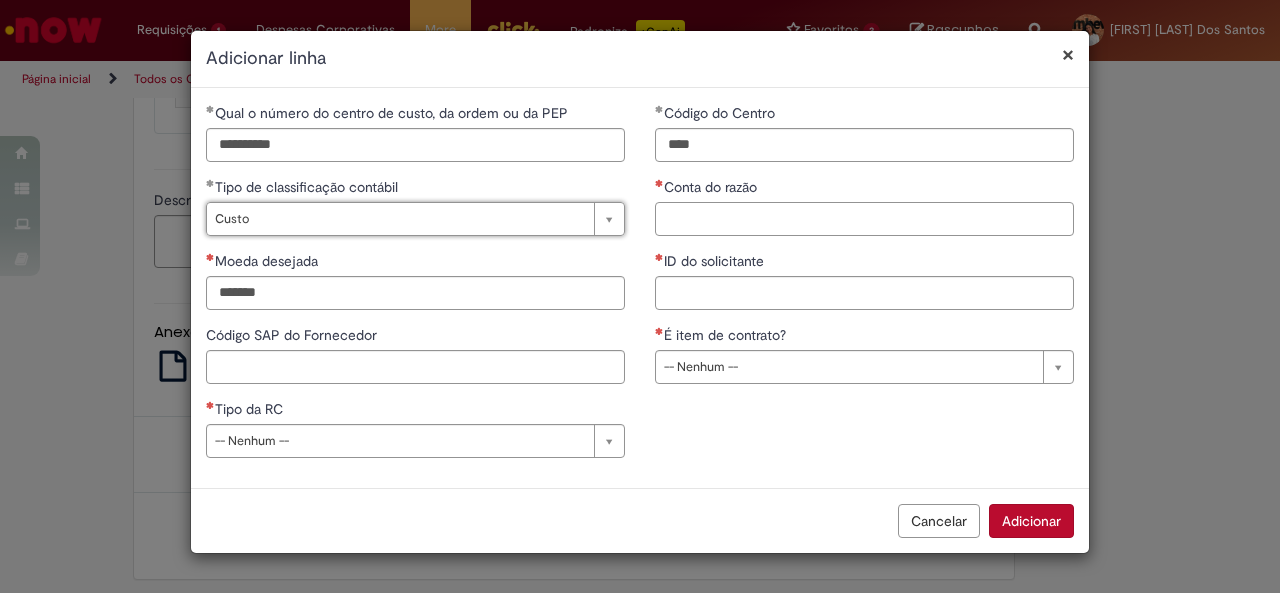 click on "Conta do razão" at bounding box center [864, 219] 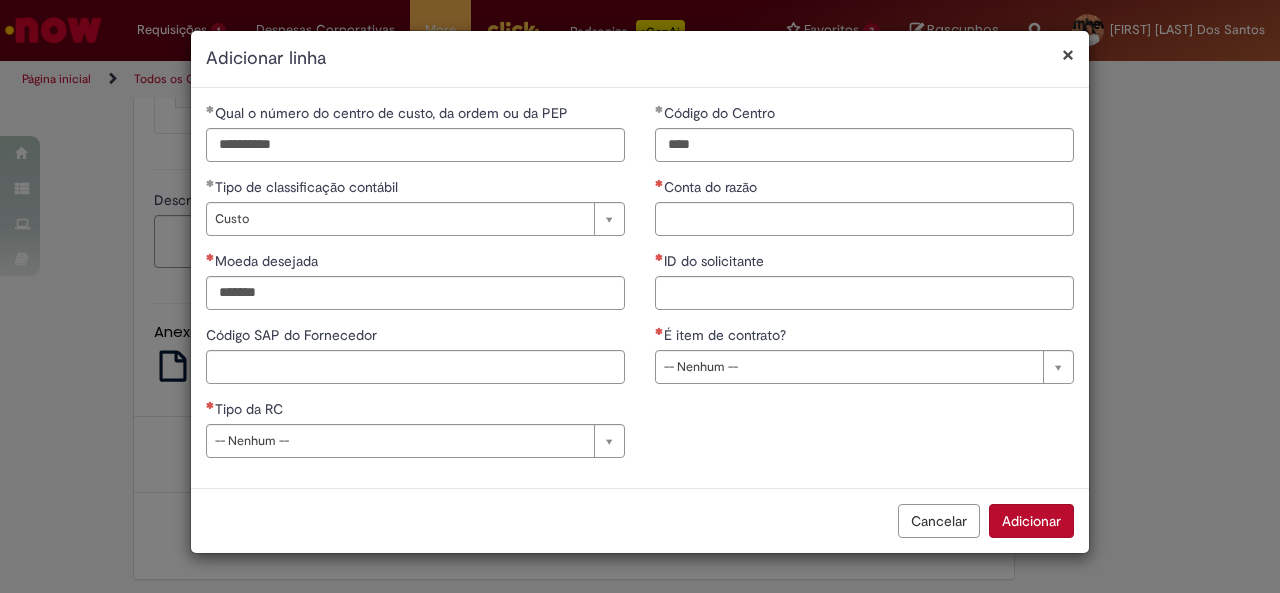 click on "**********" at bounding box center [415, 288] 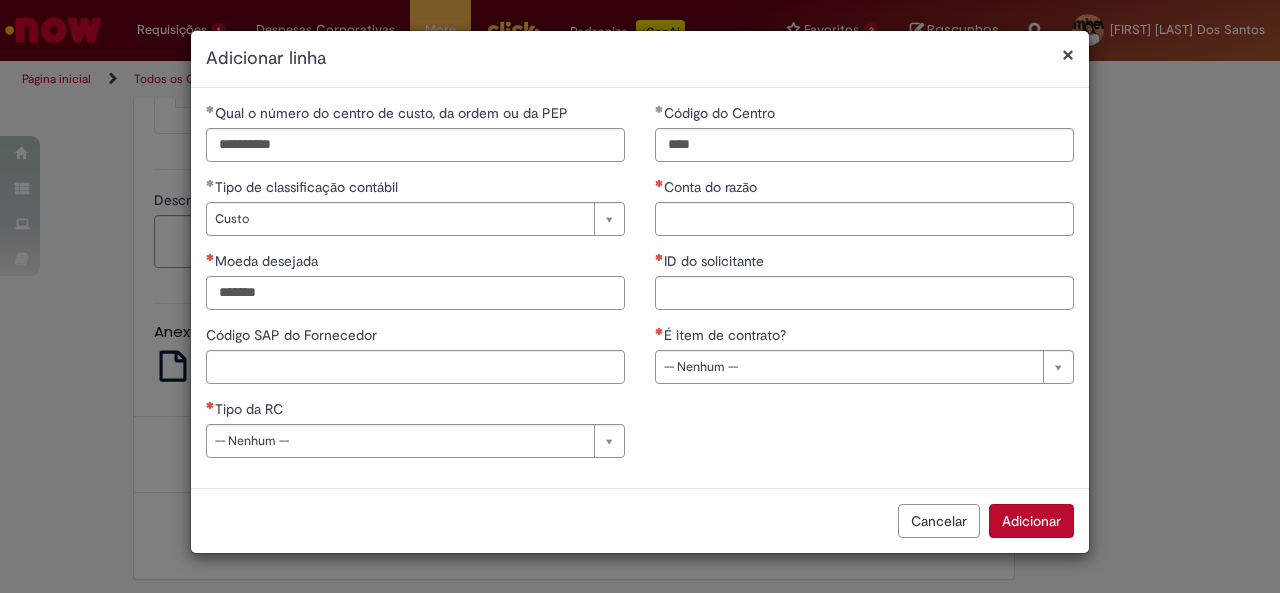click on "Moeda desejada" at bounding box center (415, 293) 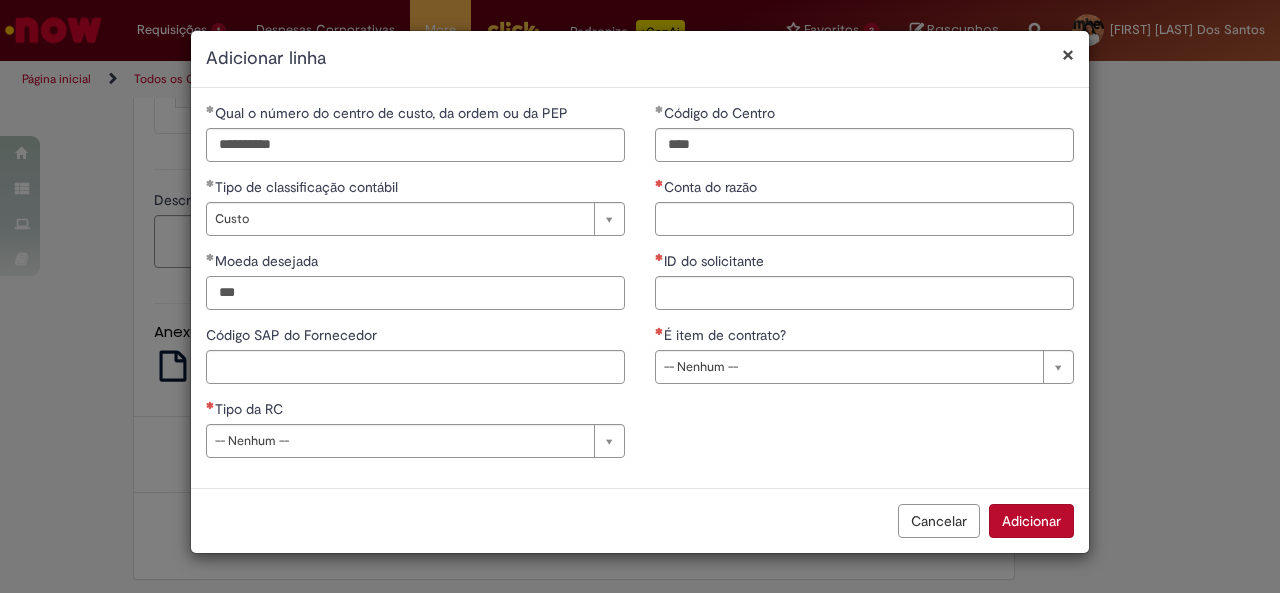 type on "***" 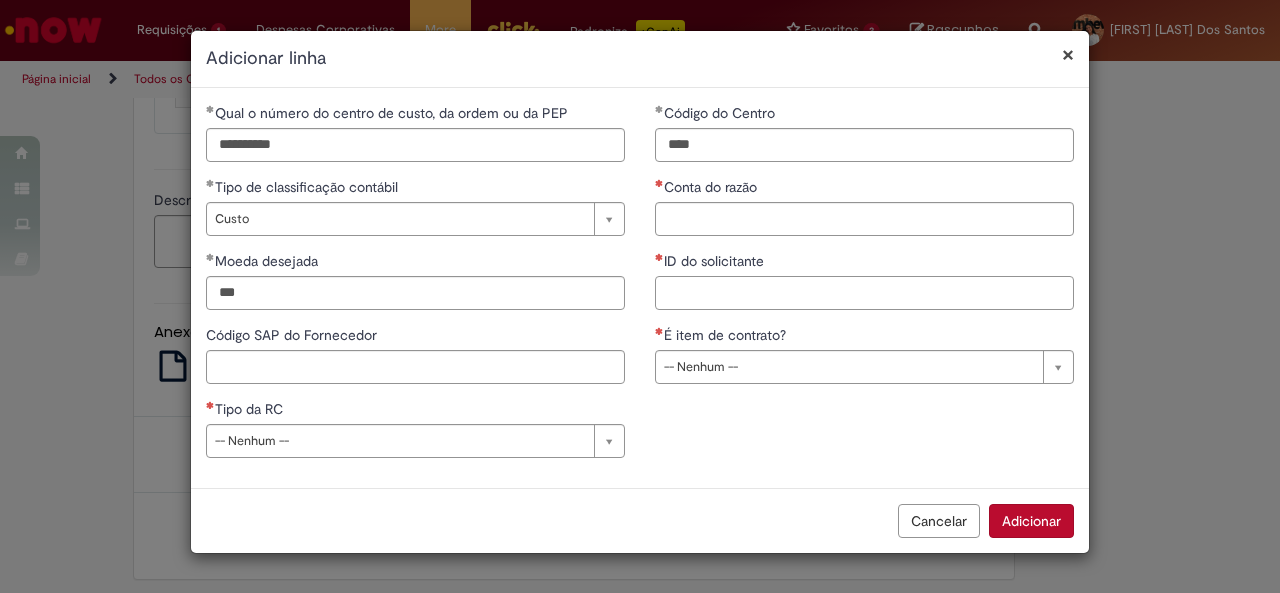 click on "ID do solicitante" at bounding box center [864, 293] 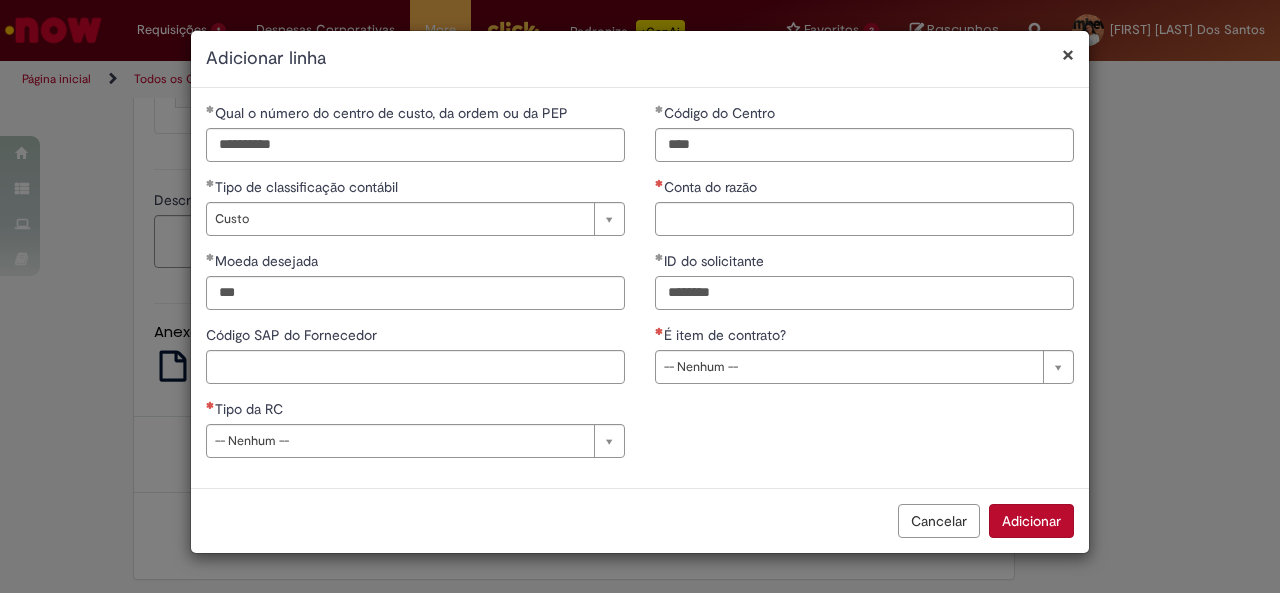 type on "********" 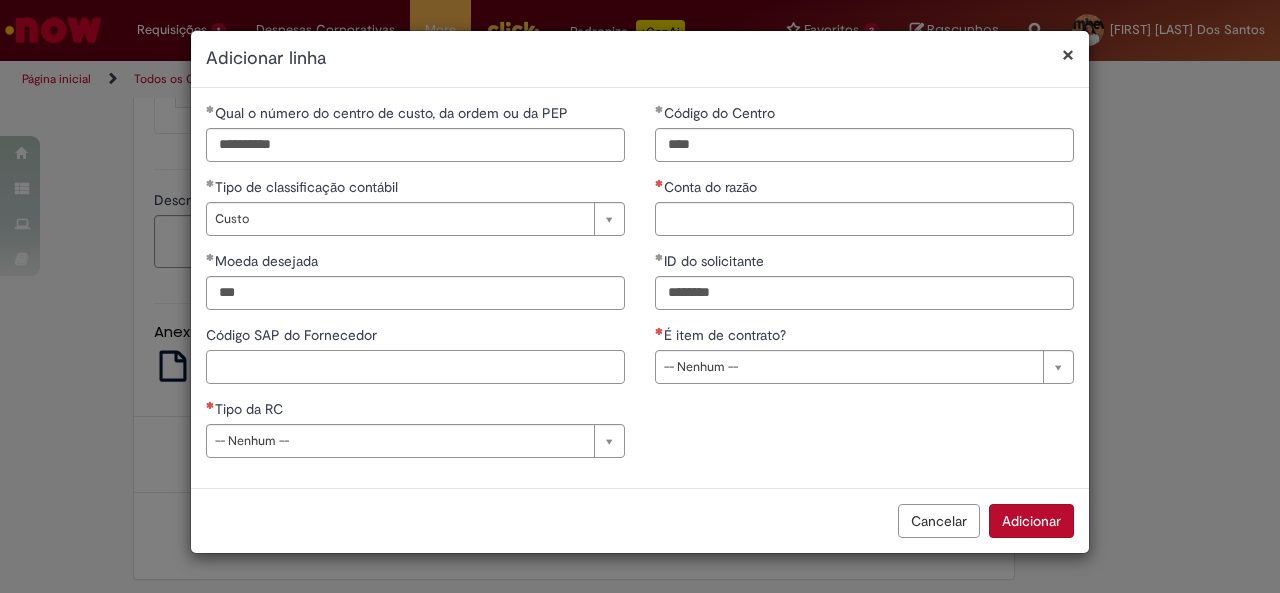 click on "Código SAP do Fornecedor" at bounding box center (415, 367) 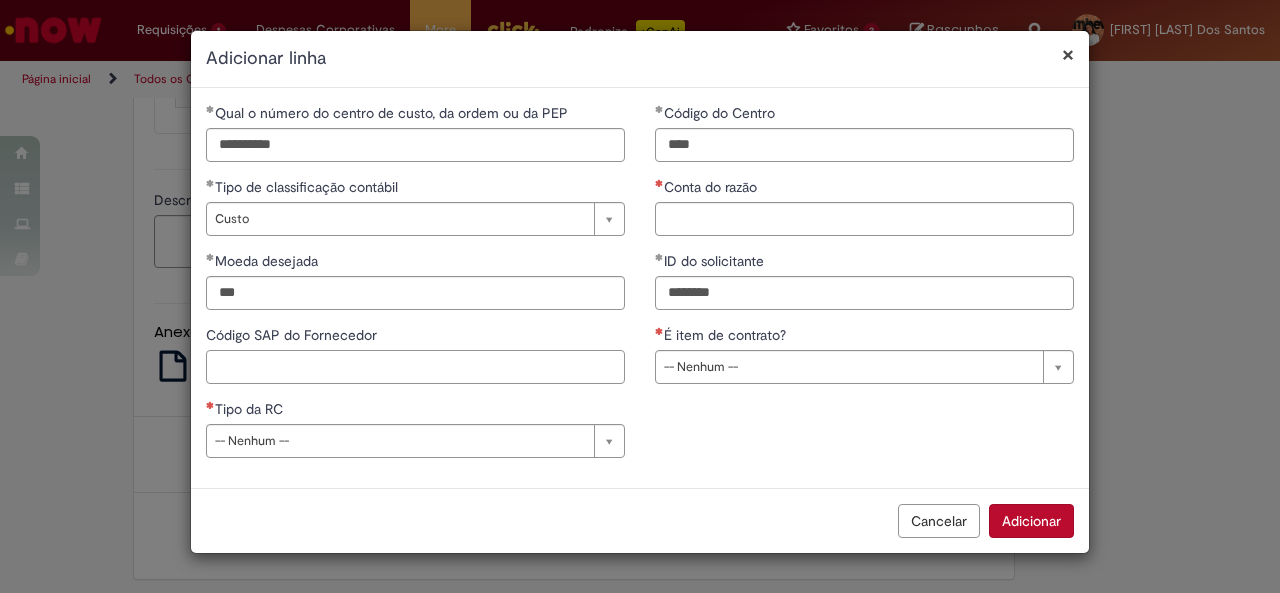 paste on "******" 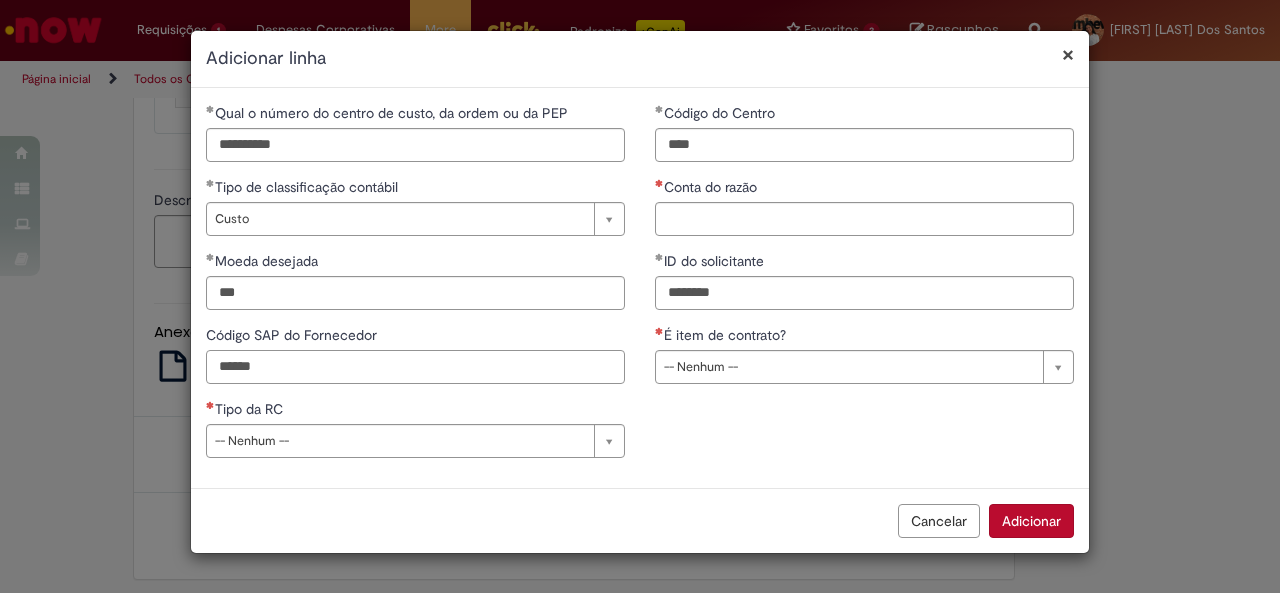 type on "******" 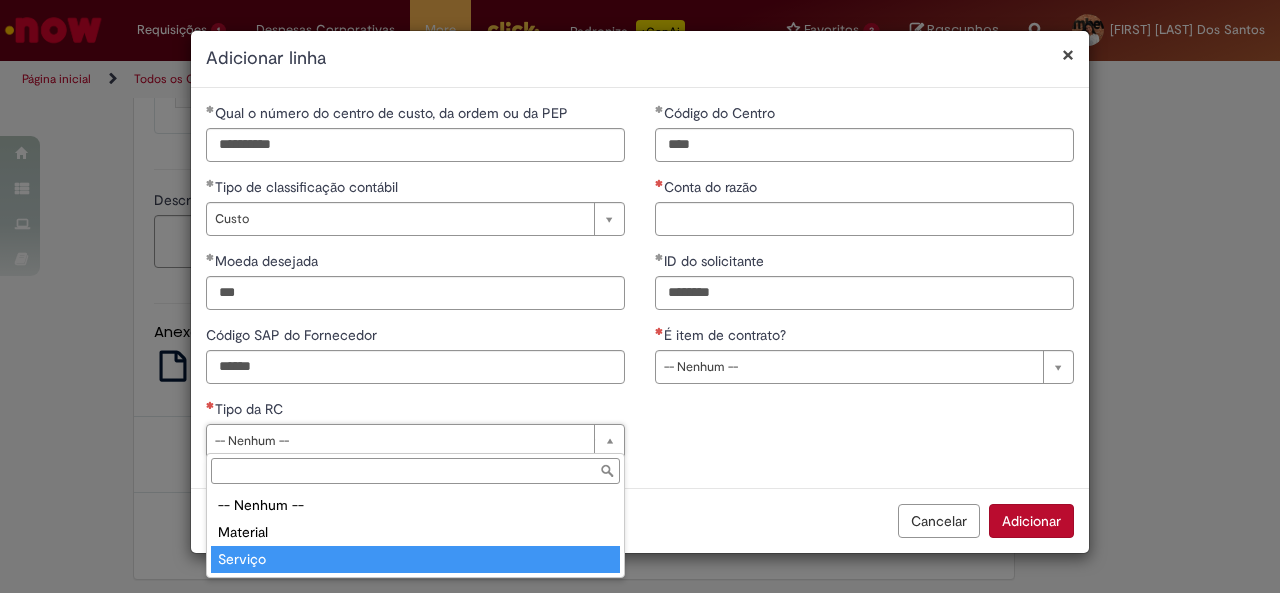 type on "*******" 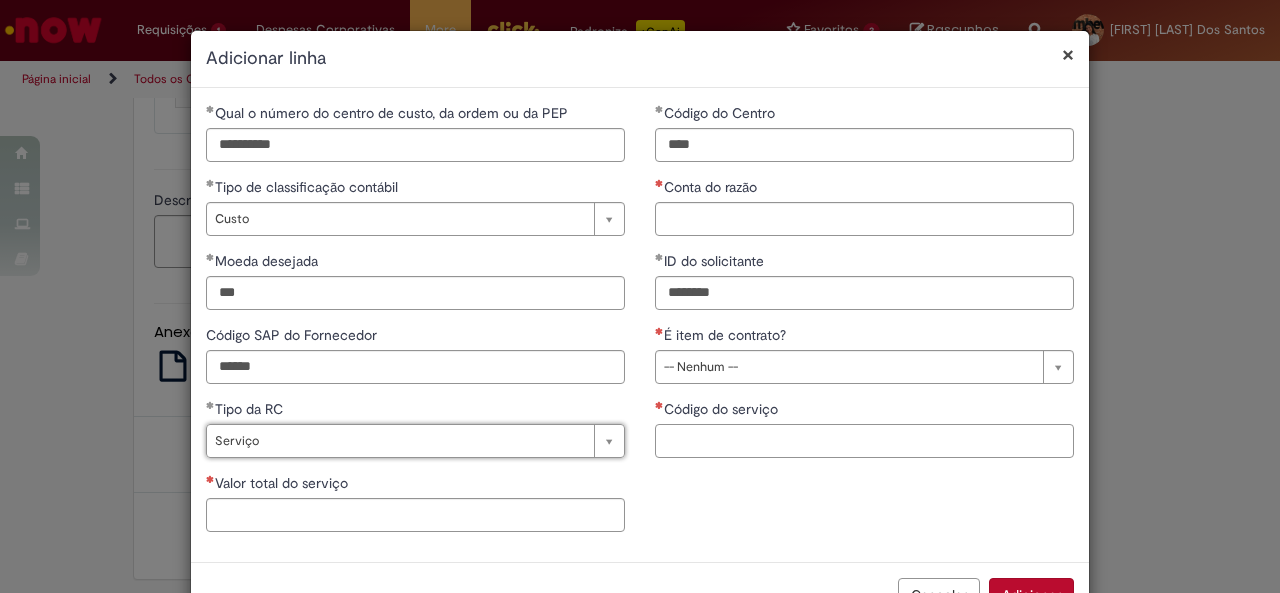 click on "Código do serviço" at bounding box center [864, 441] 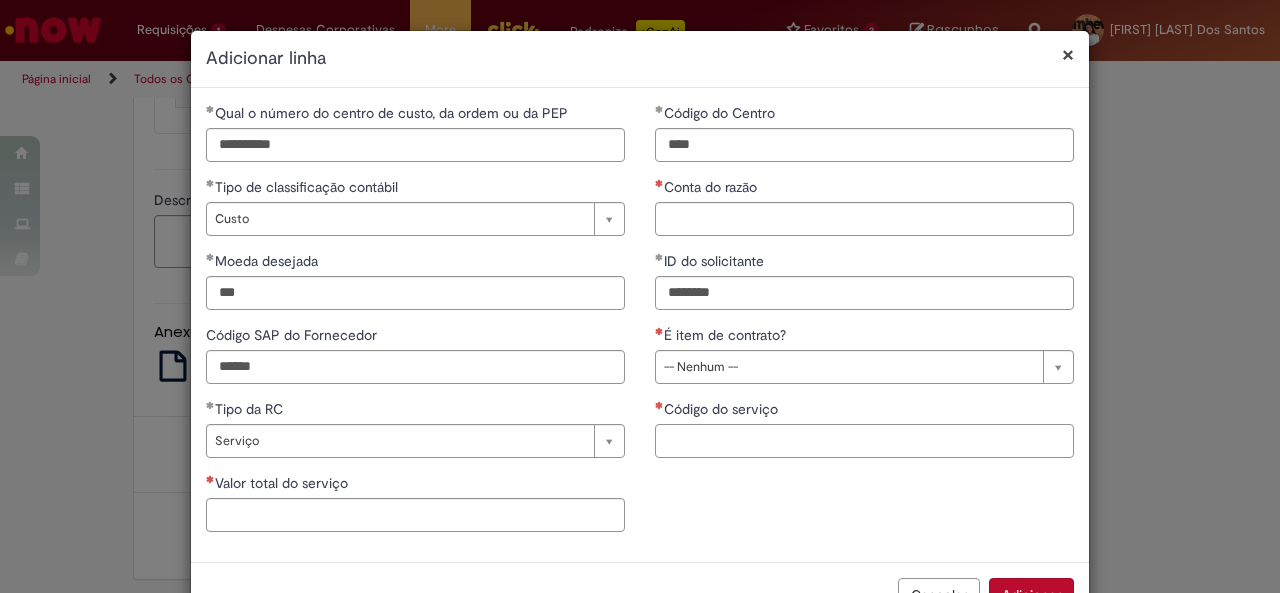 scroll, scrollTop: 62, scrollLeft: 0, axis: vertical 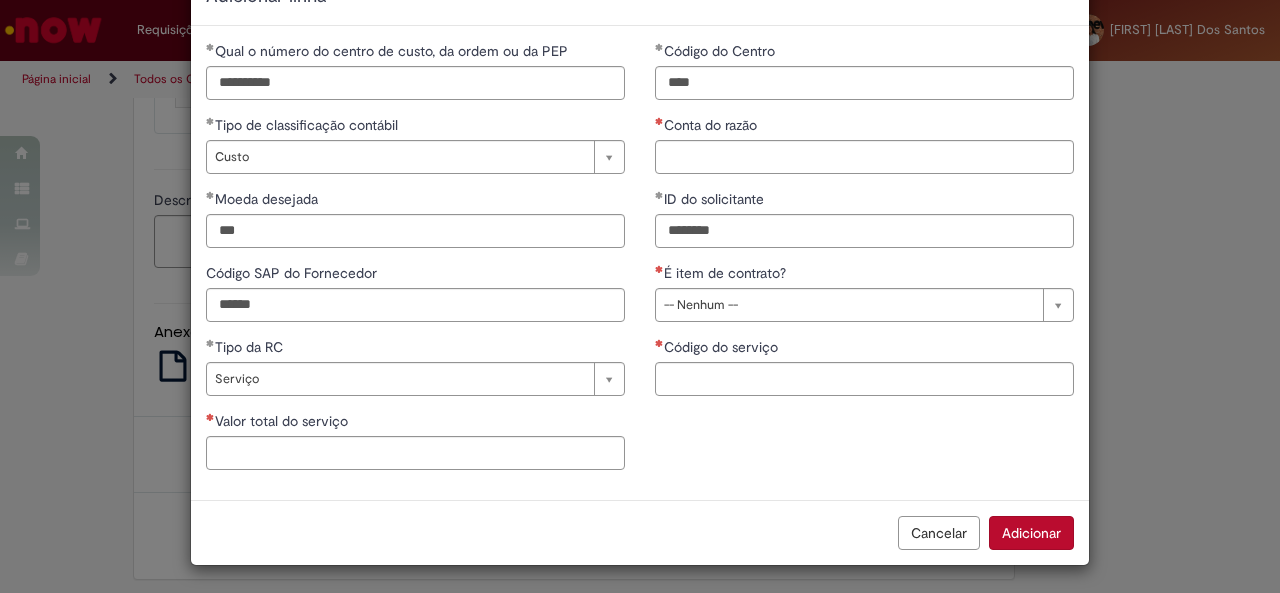 click on "Cancelar" at bounding box center (939, 533) 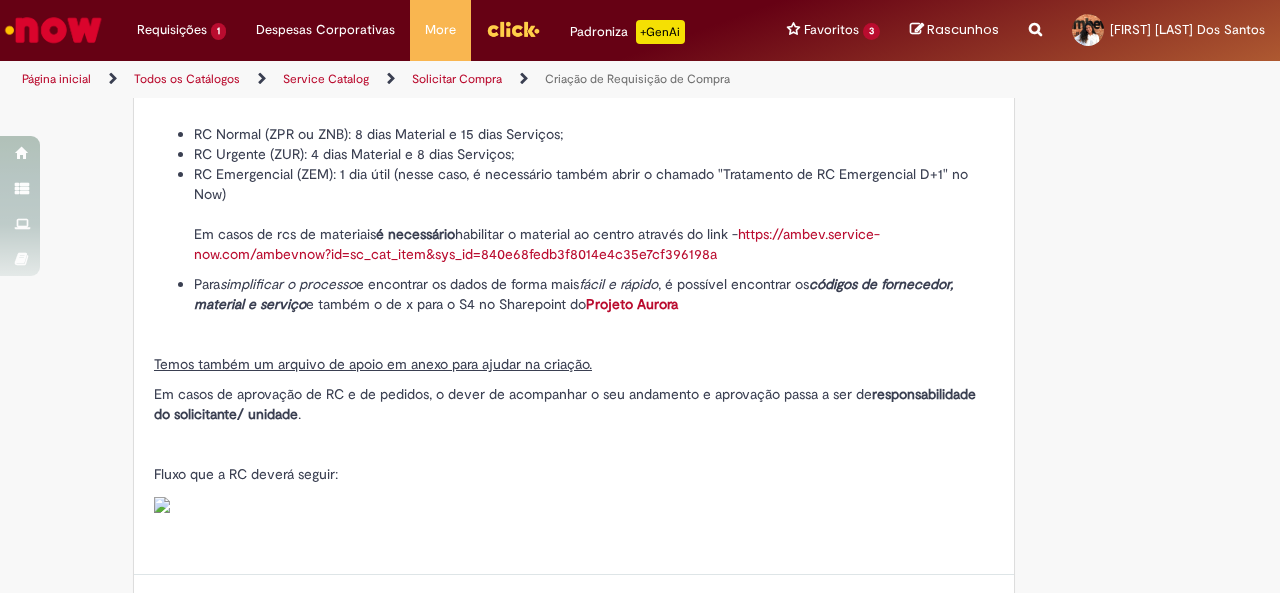 scroll, scrollTop: 423, scrollLeft: 0, axis: vertical 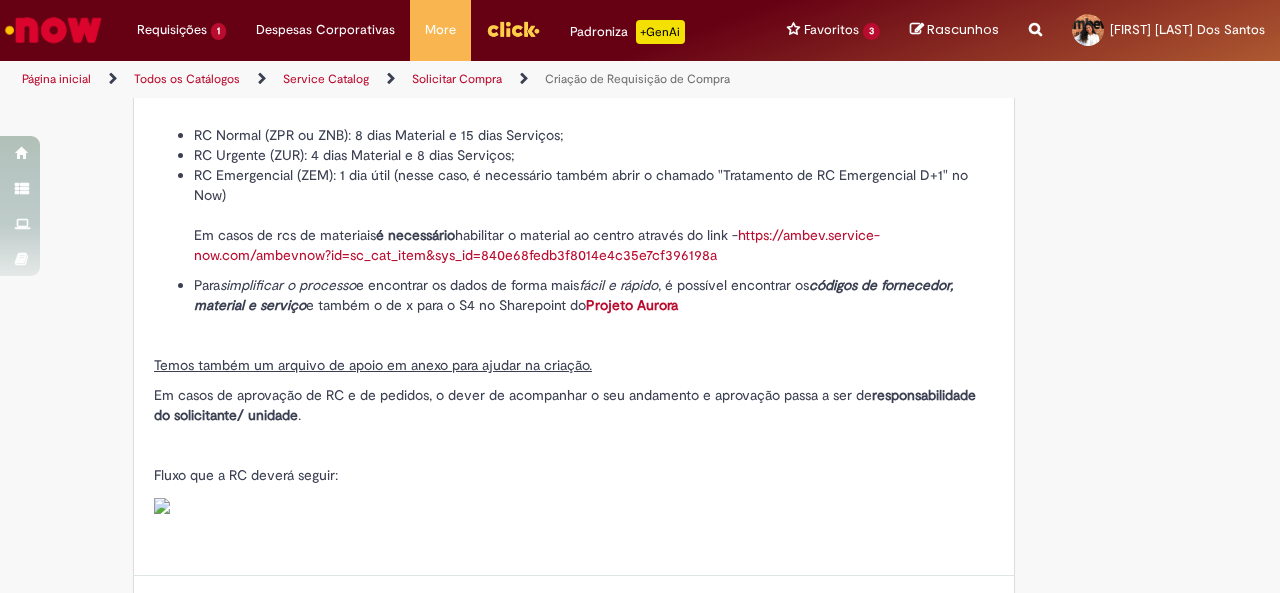 click on "https://ambev.service-now.com/ambevnow?id=sc_cat_item&sys_id=840e68fedb3f8014e4c35e7cf396198a" at bounding box center (537, 245) 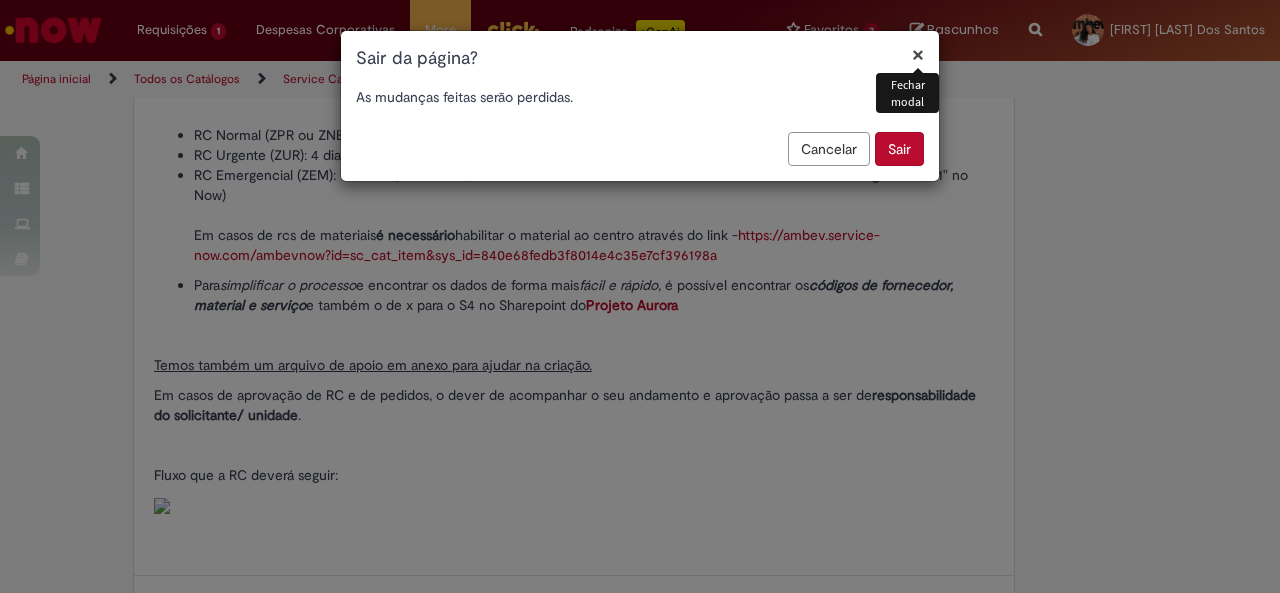 click on "×" at bounding box center (918, 54) 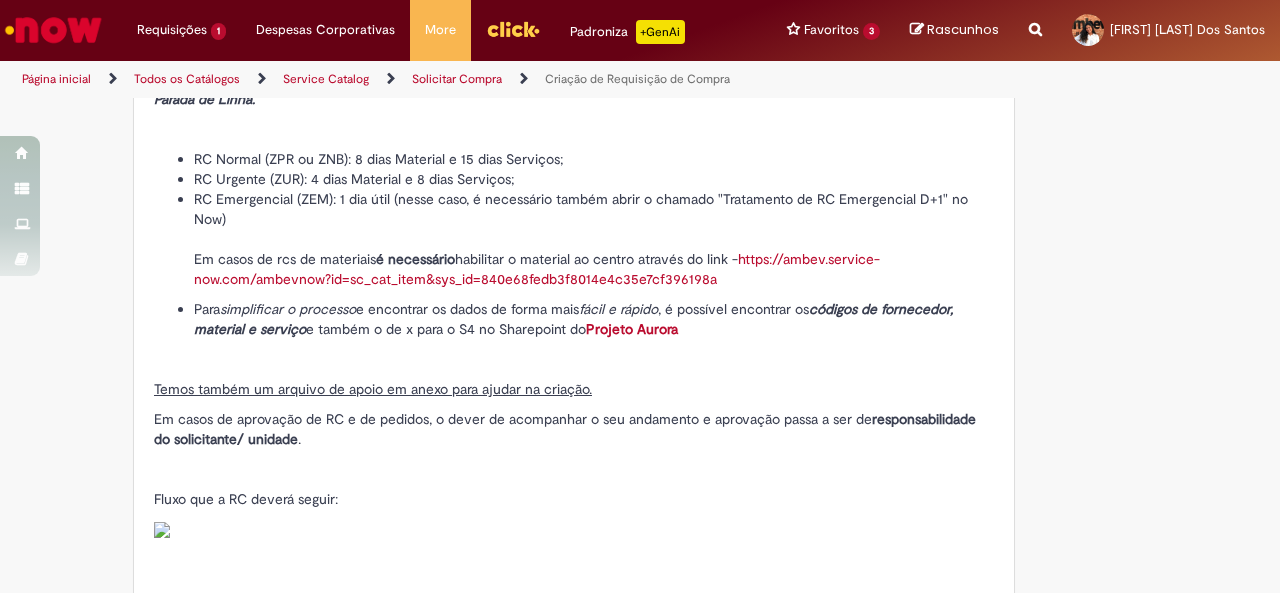 scroll, scrollTop: 425, scrollLeft: 0, axis: vertical 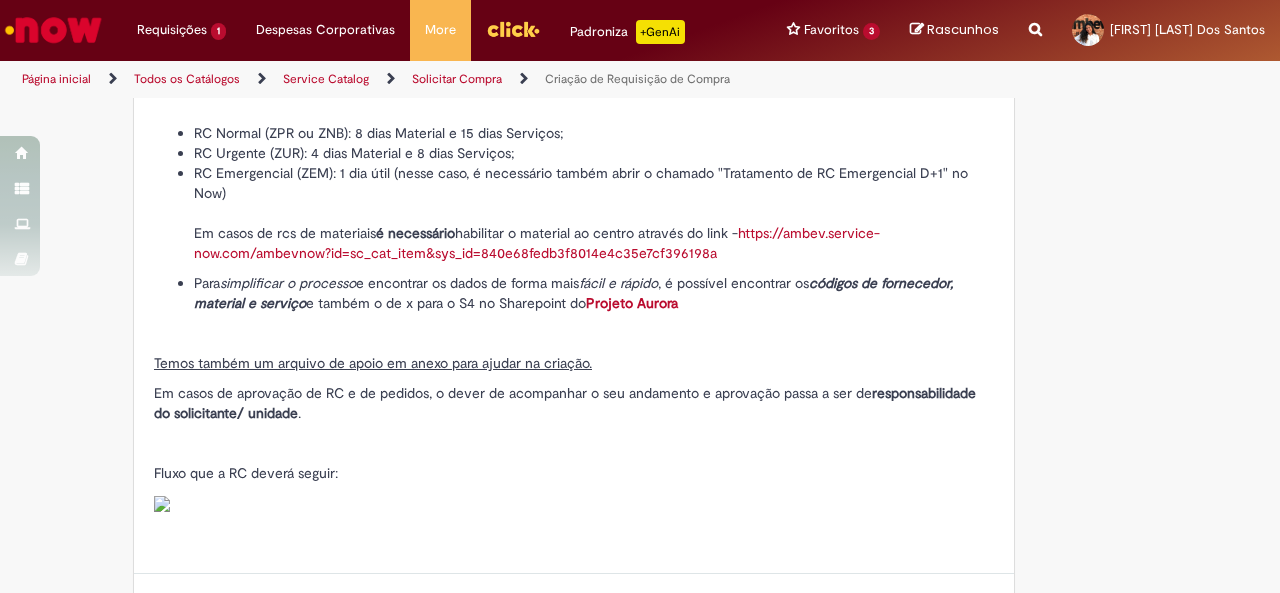 click on "Projeto Aurora" at bounding box center [632, 303] 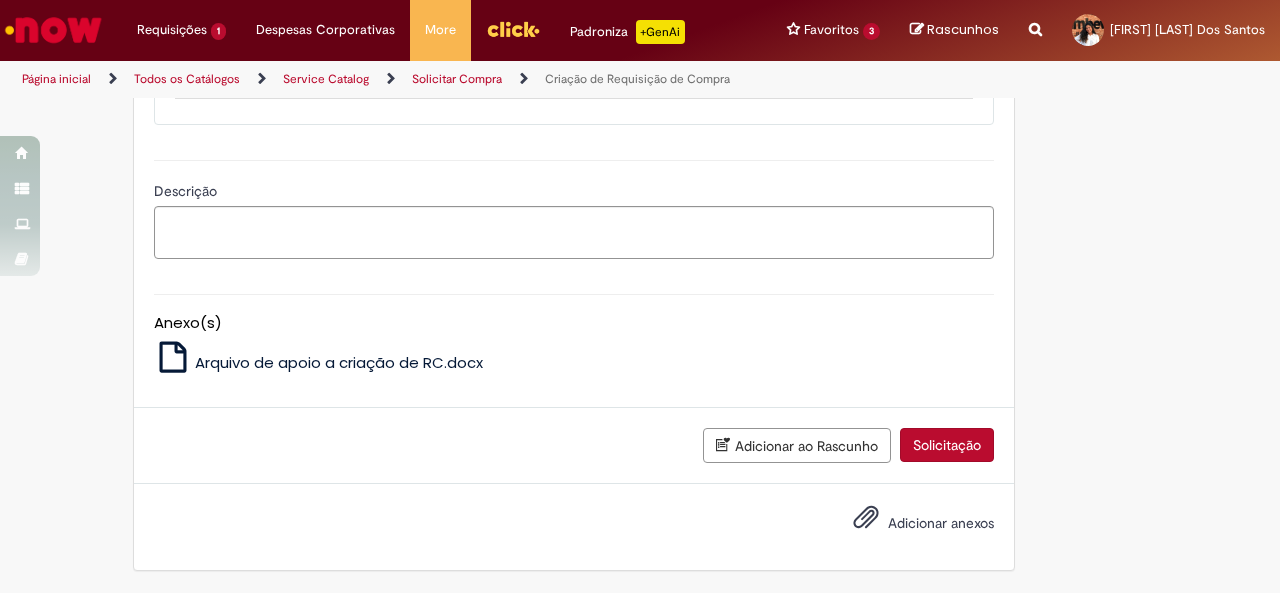 scroll, scrollTop: 1842, scrollLeft: 0, axis: vertical 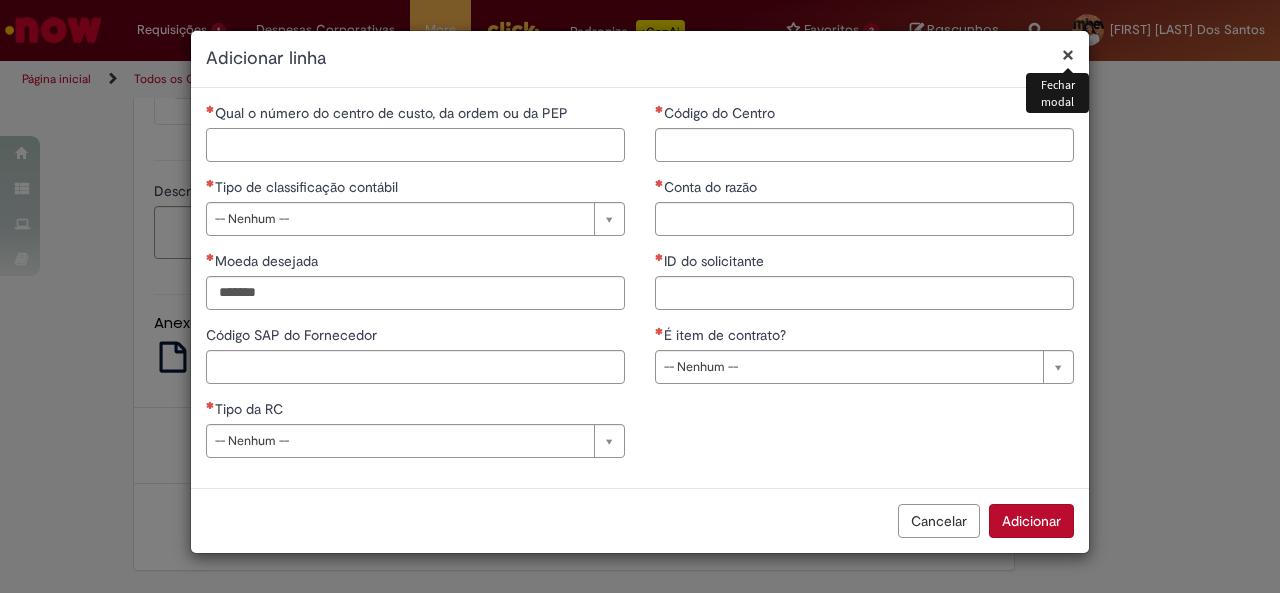 click on "Qual o número do centro de custo, da ordem ou da PEP" at bounding box center [415, 145] 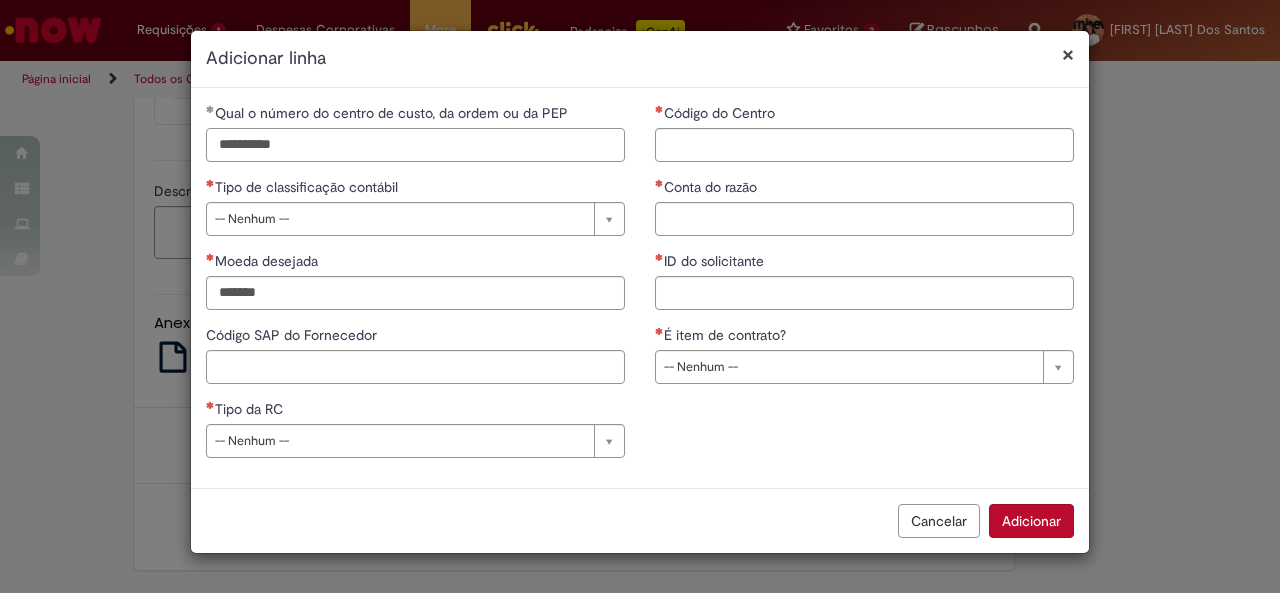 type on "**********" 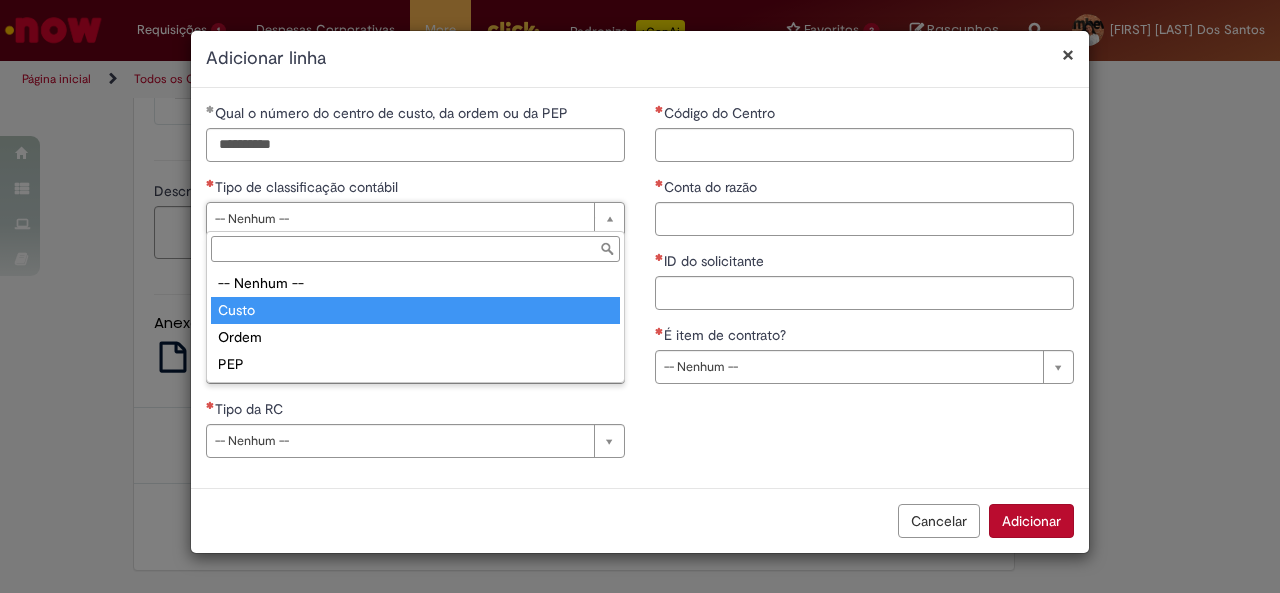 type on "*****" 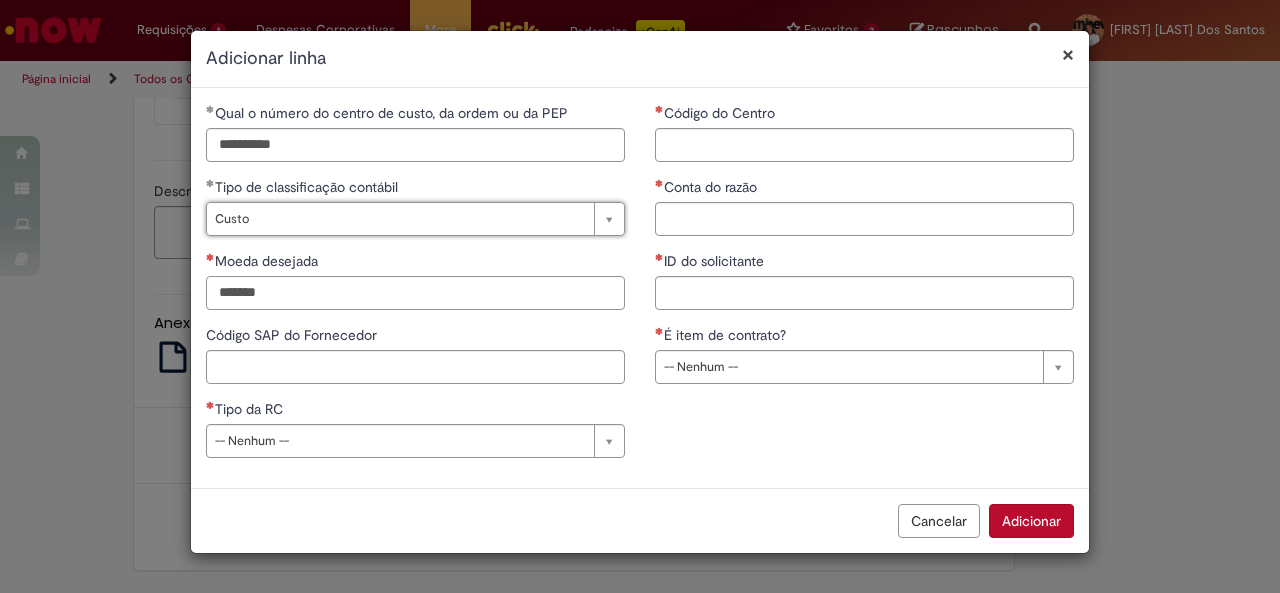 click on "Moeda desejada" at bounding box center [415, 293] 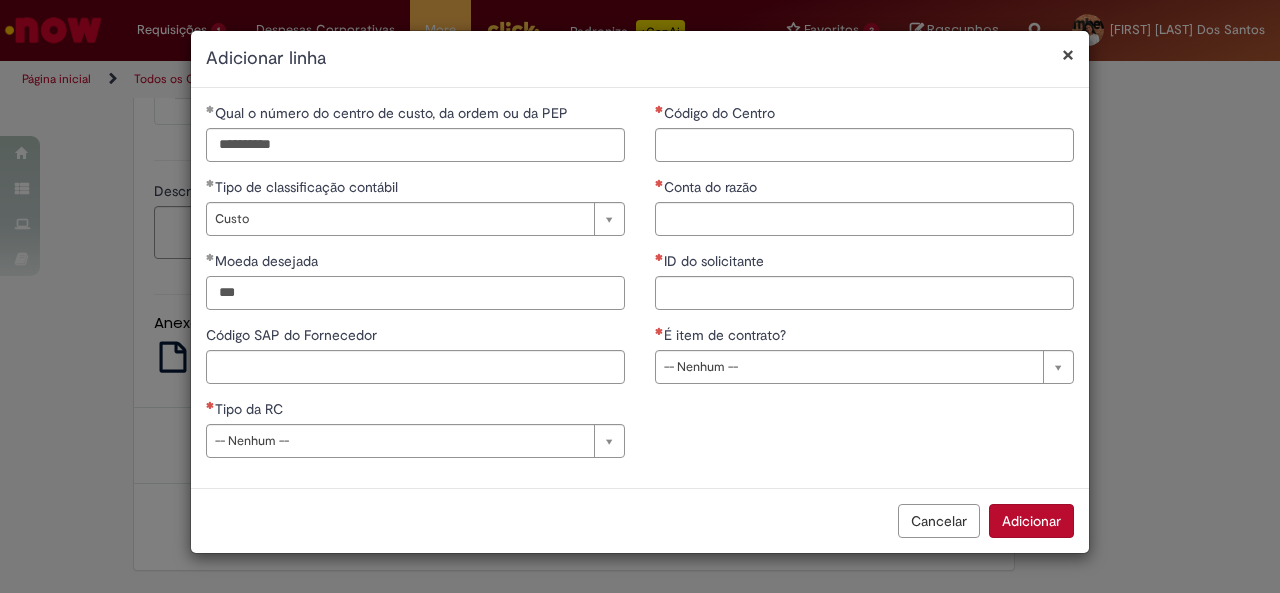 type on "***" 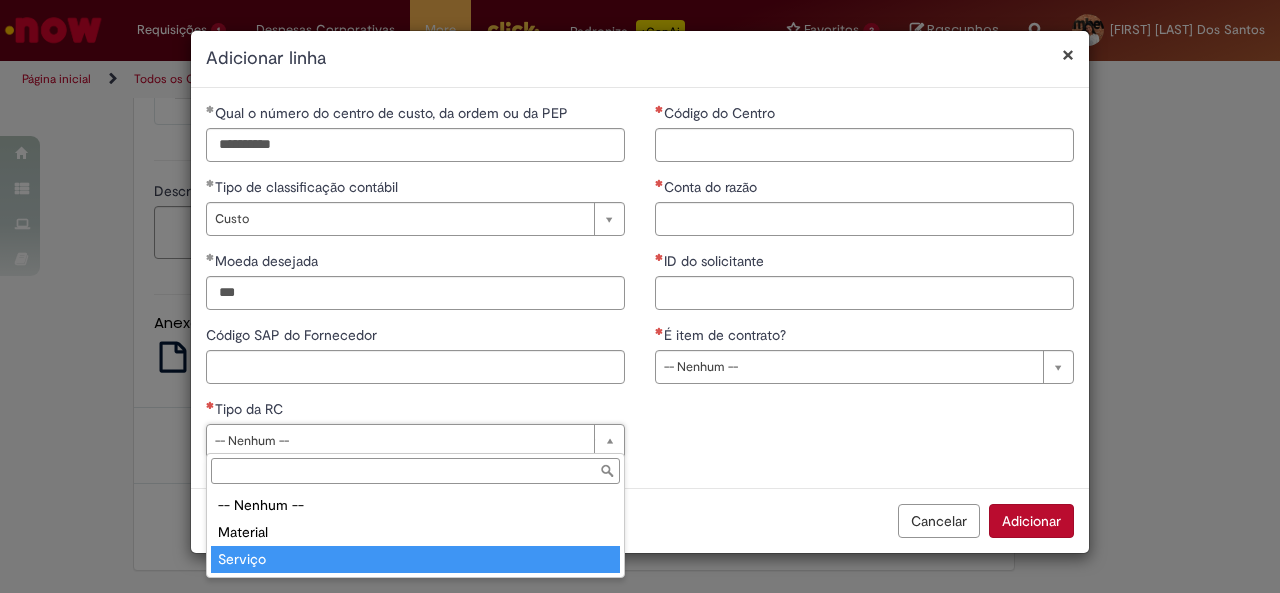 type on "*******" 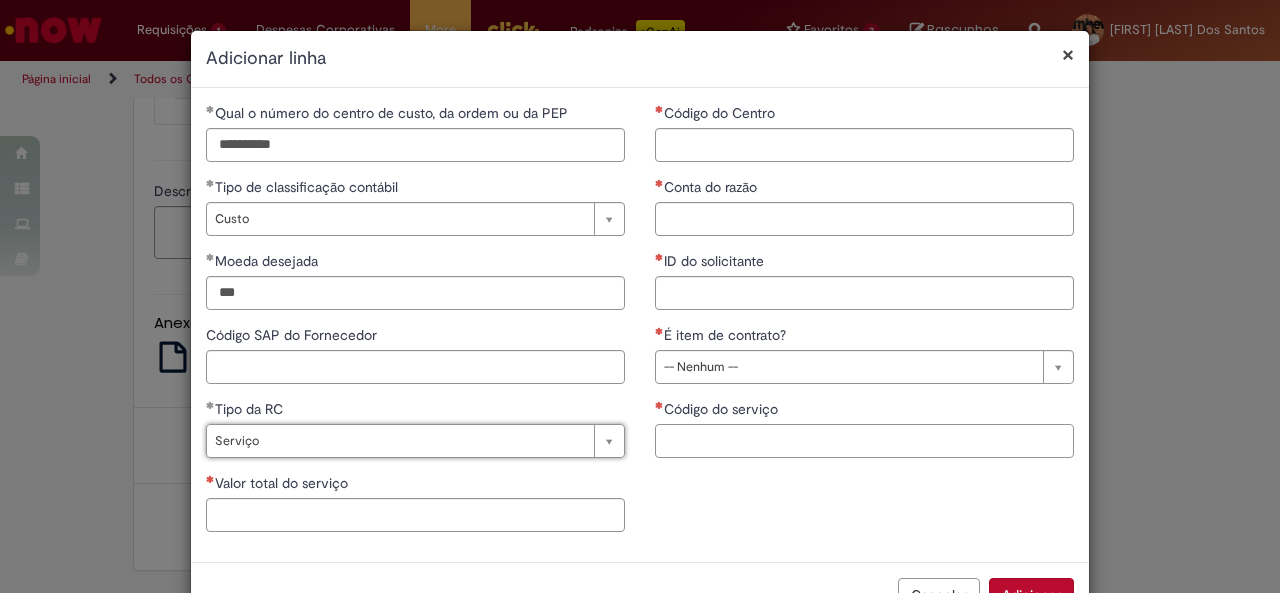 click on "Código do serviço" at bounding box center [864, 441] 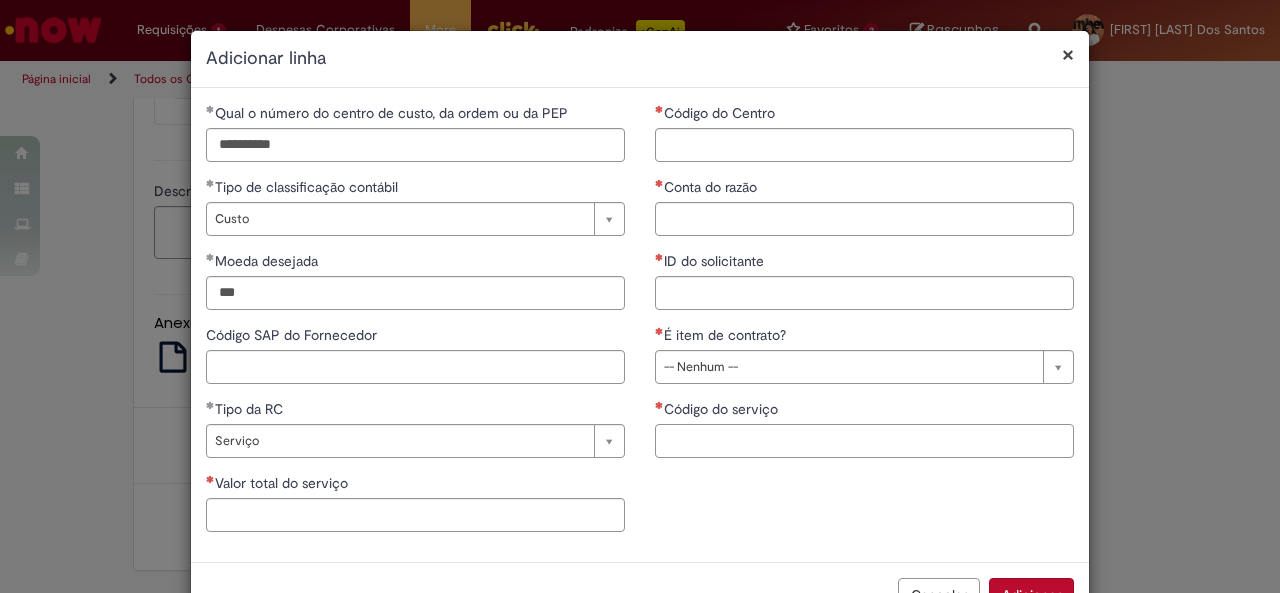 paste on "*******" 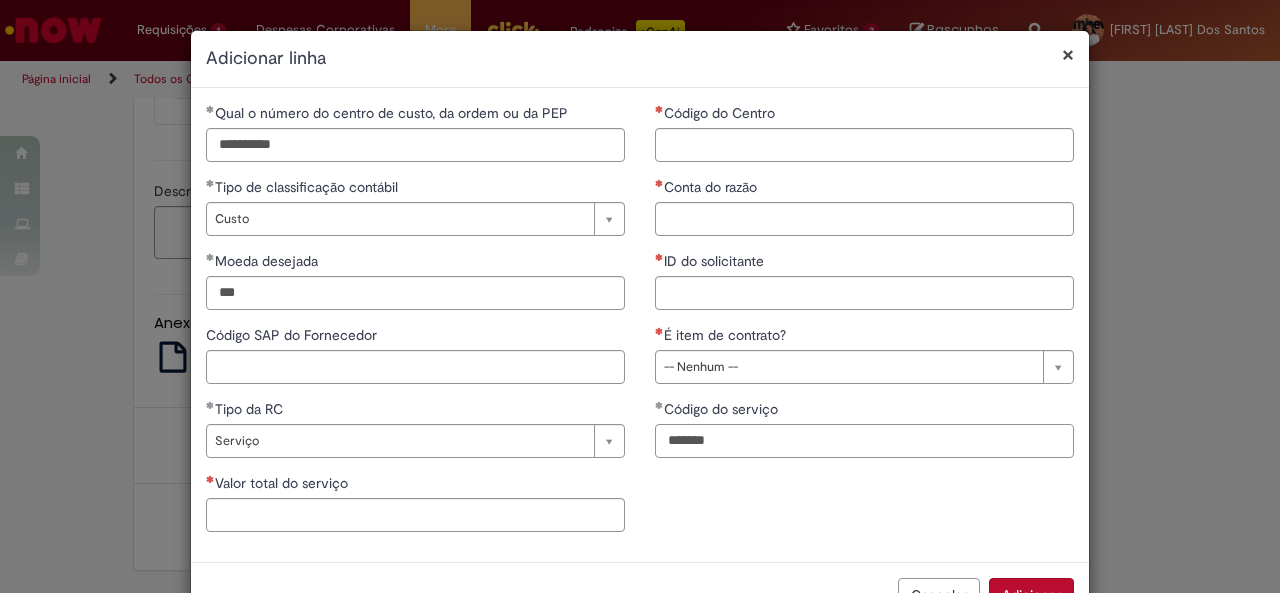 type on "*******" 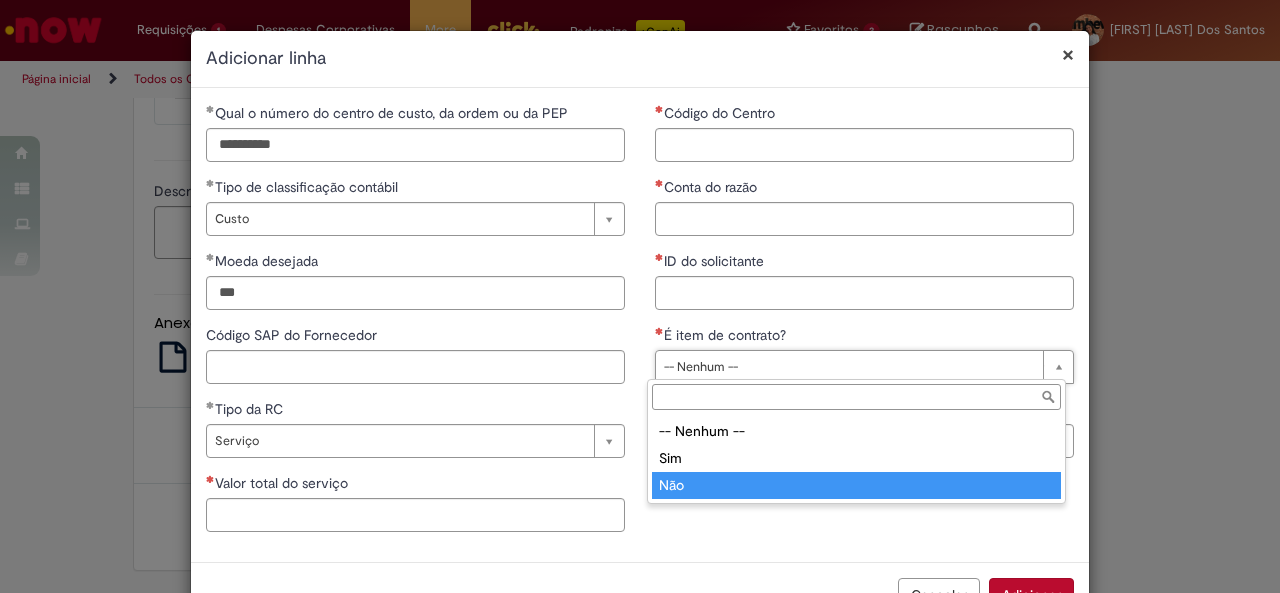type on "***" 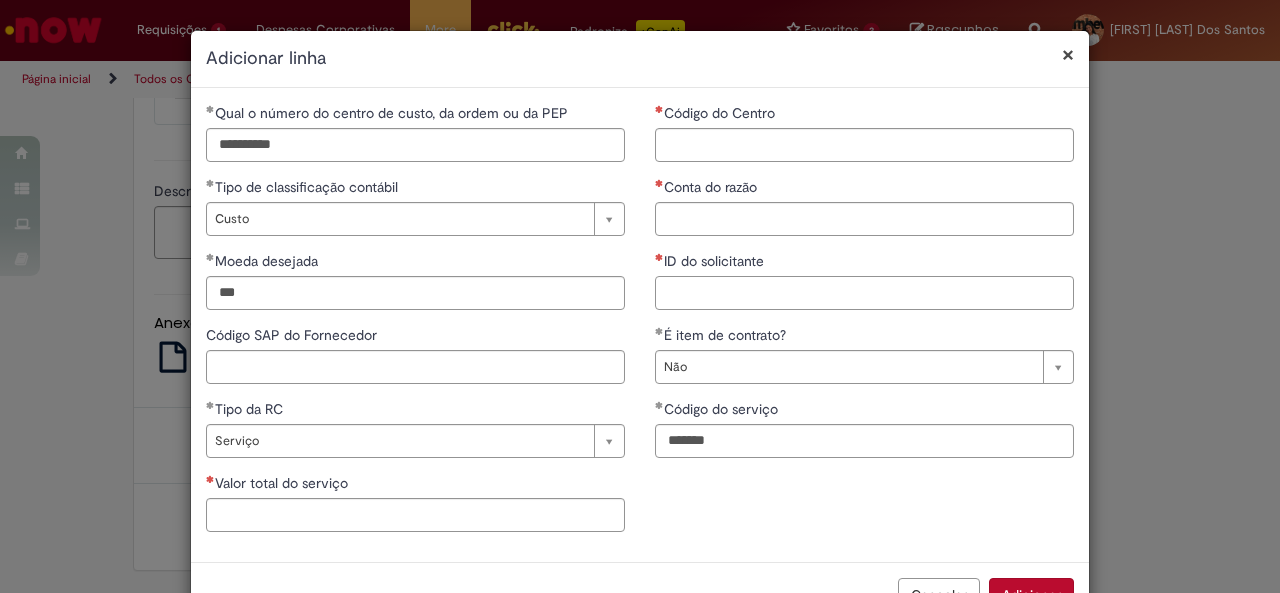click on "ID do solicitante" at bounding box center [864, 293] 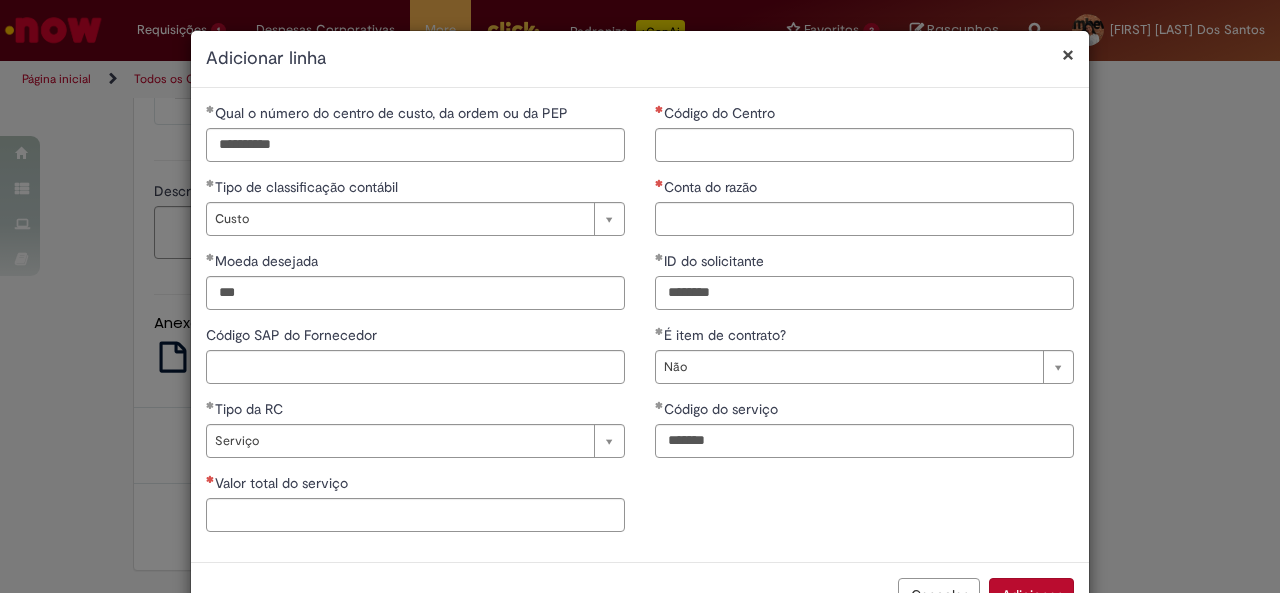 type on "********" 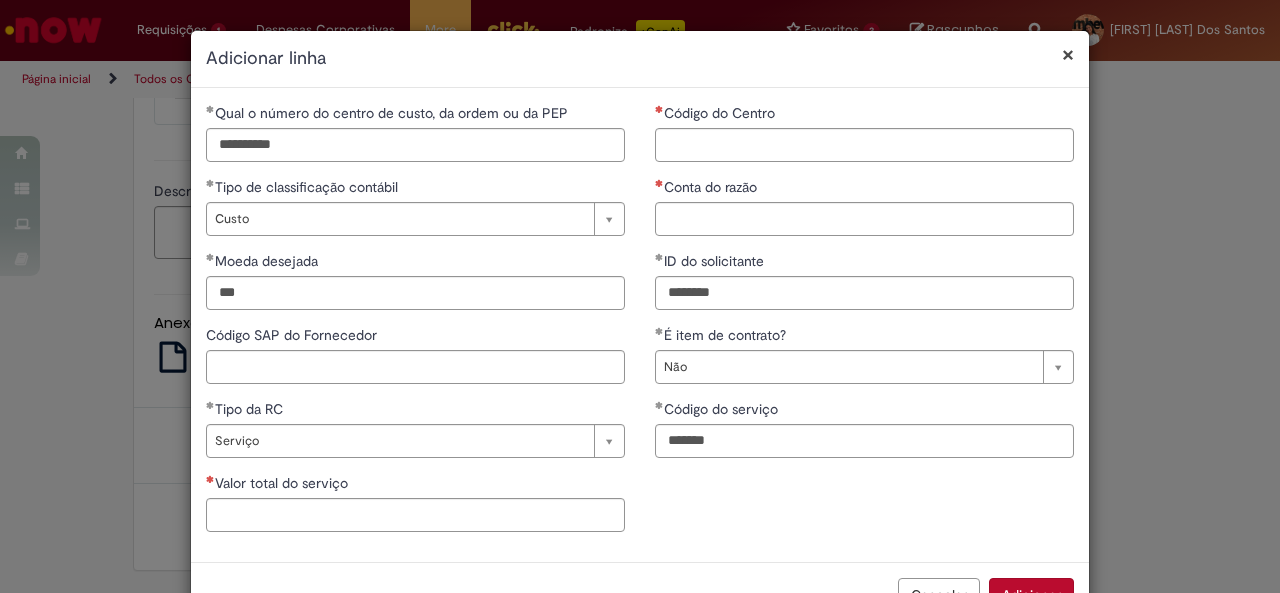 click on "**********" at bounding box center (864, 288) 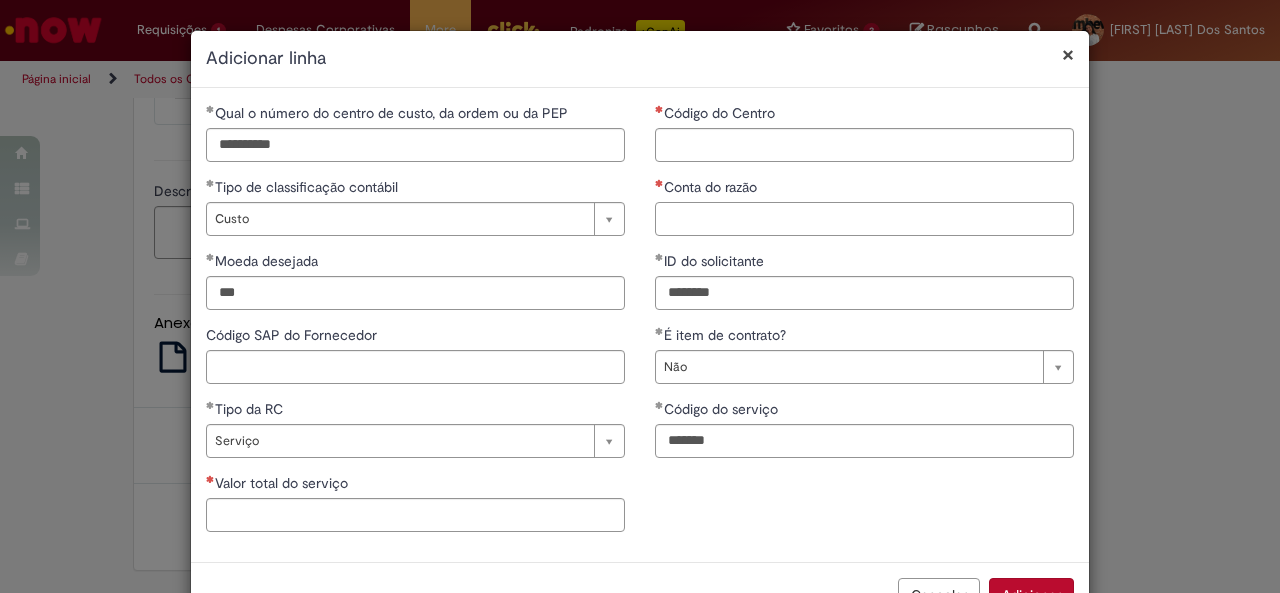 click on "Conta do razão" at bounding box center [864, 219] 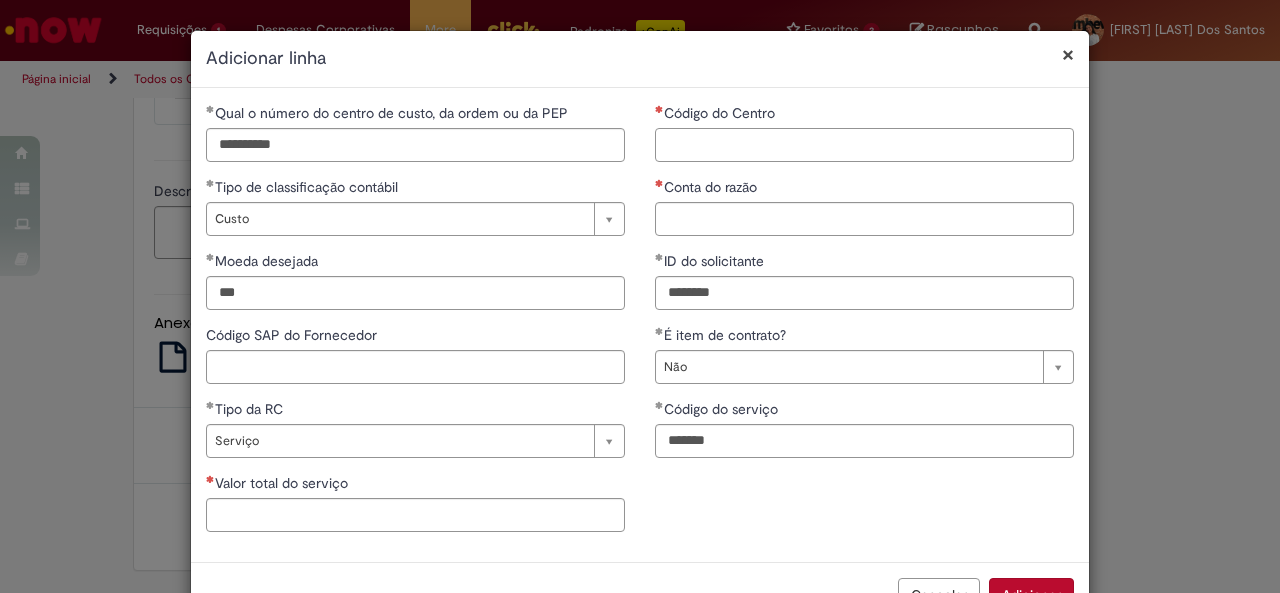 click on "Código do Centro" at bounding box center (864, 145) 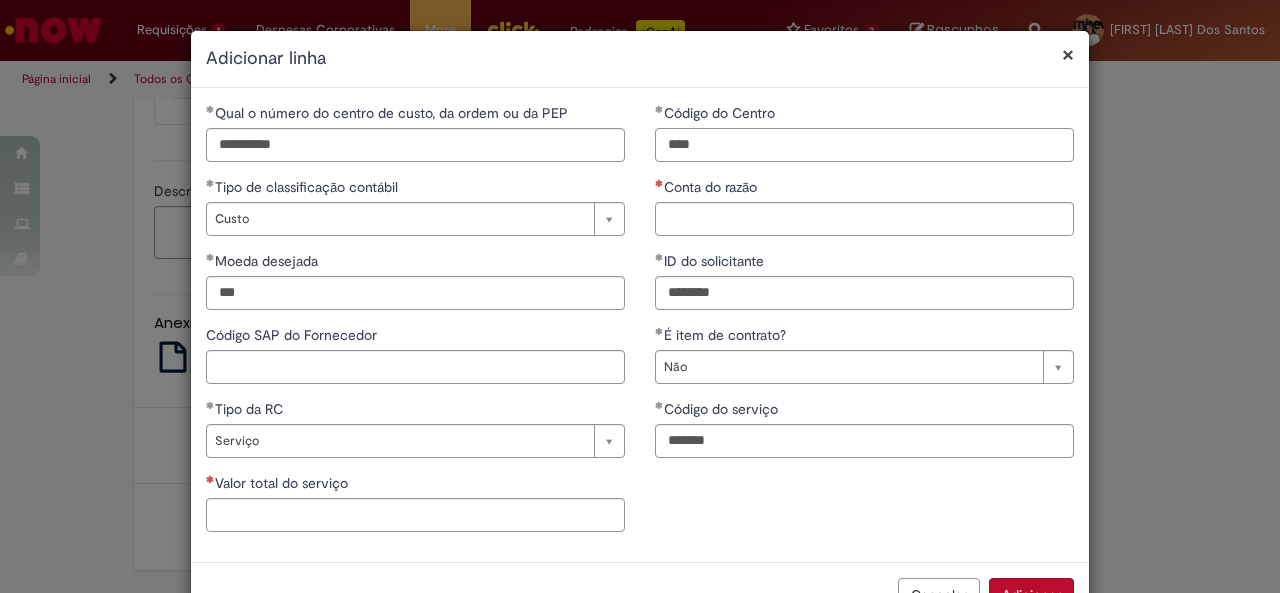 type on "****" 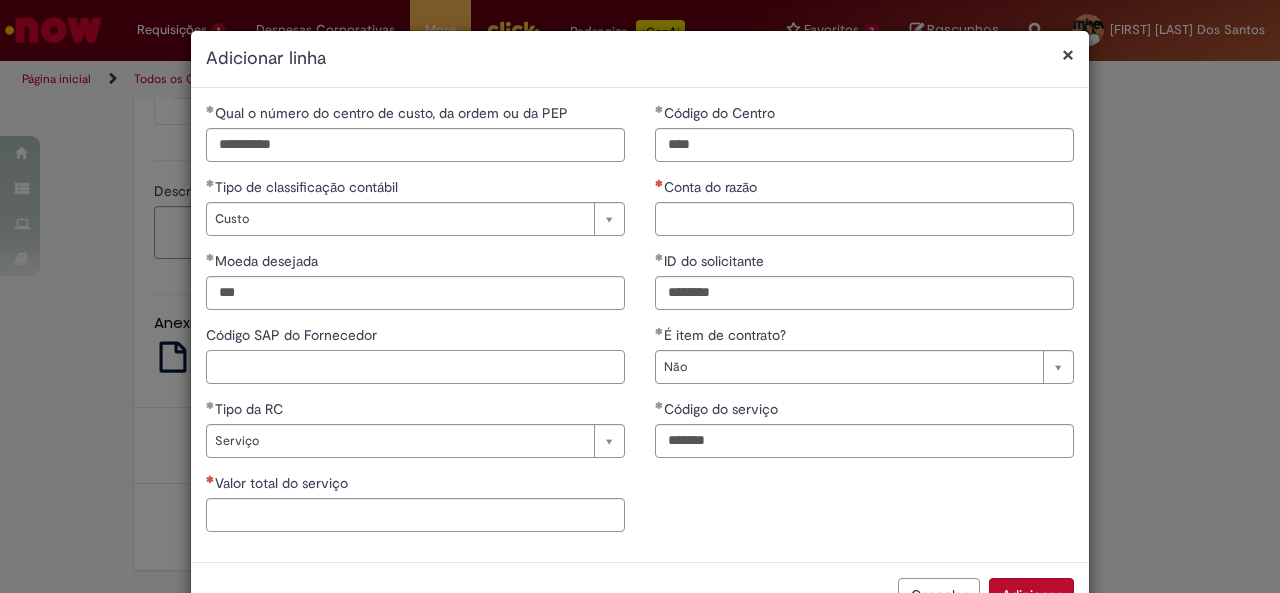 click on "Código SAP do Fornecedor" at bounding box center [415, 367] 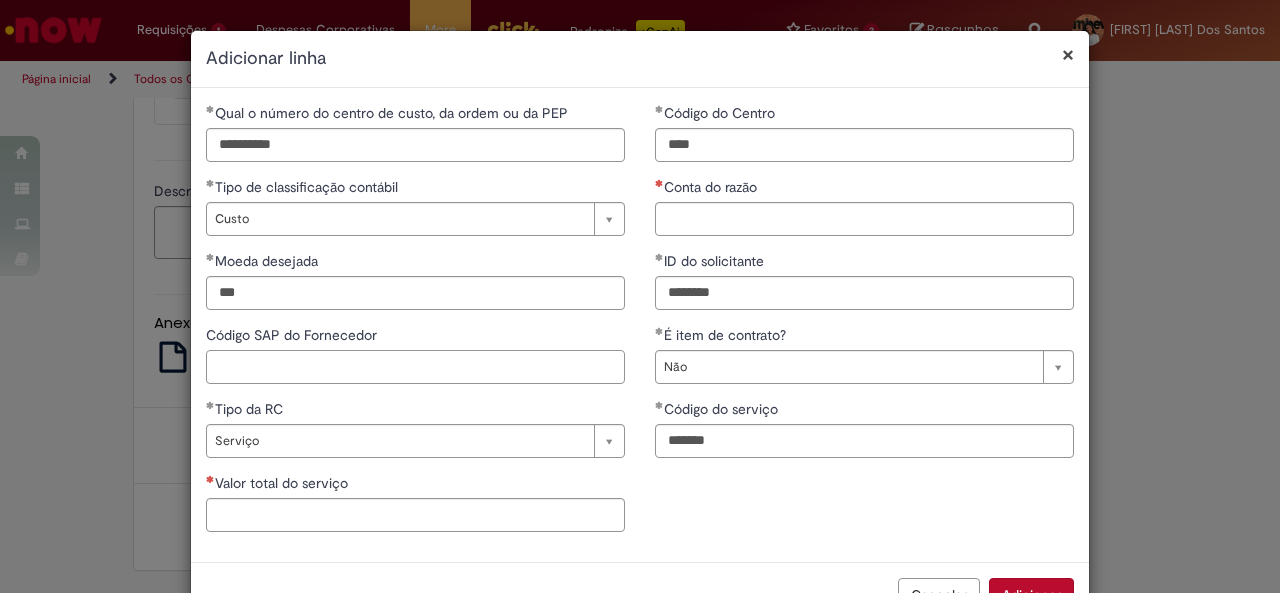 paste on "******" 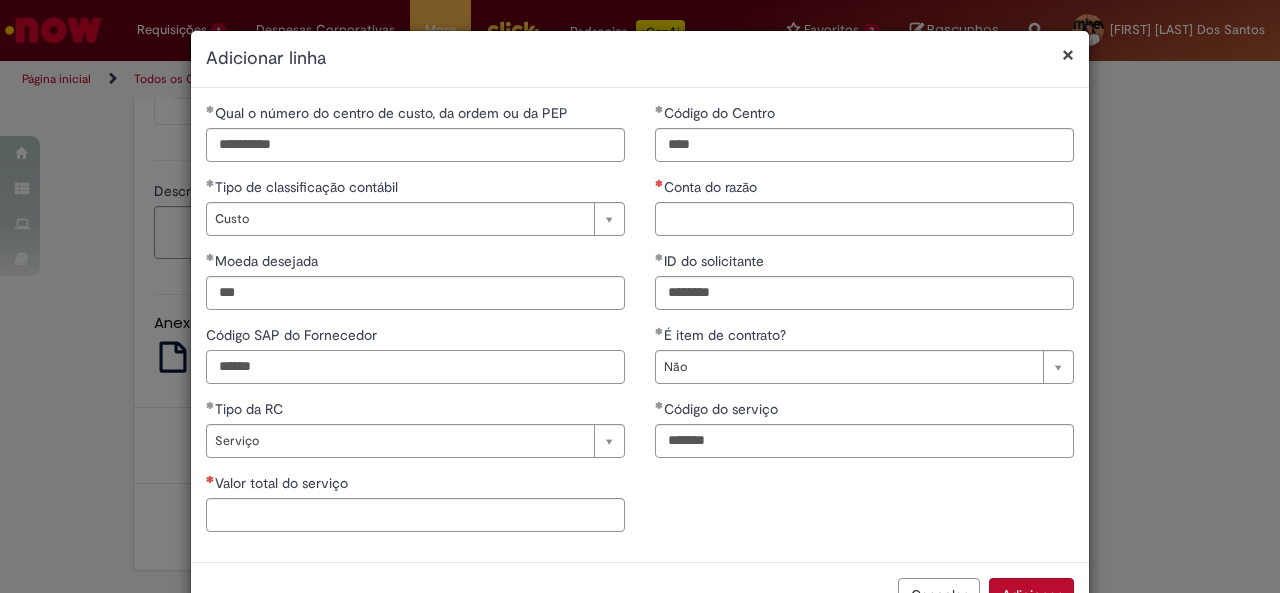 type on "******" 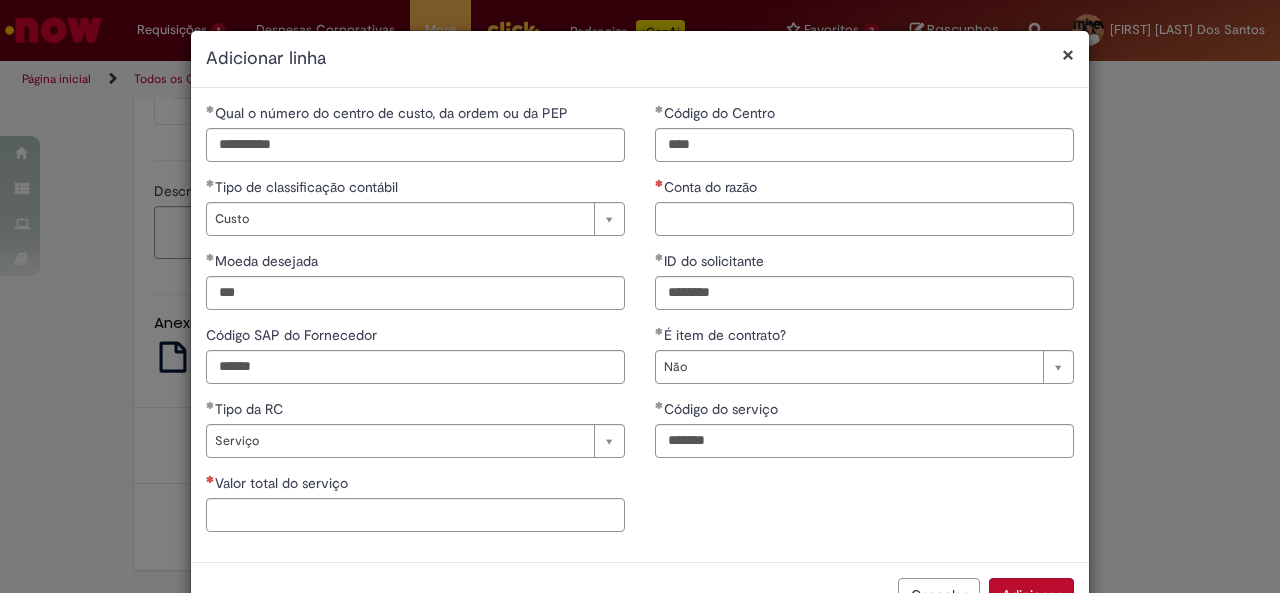 click on "Valor total do serviço" at bounding box center (415, 485) 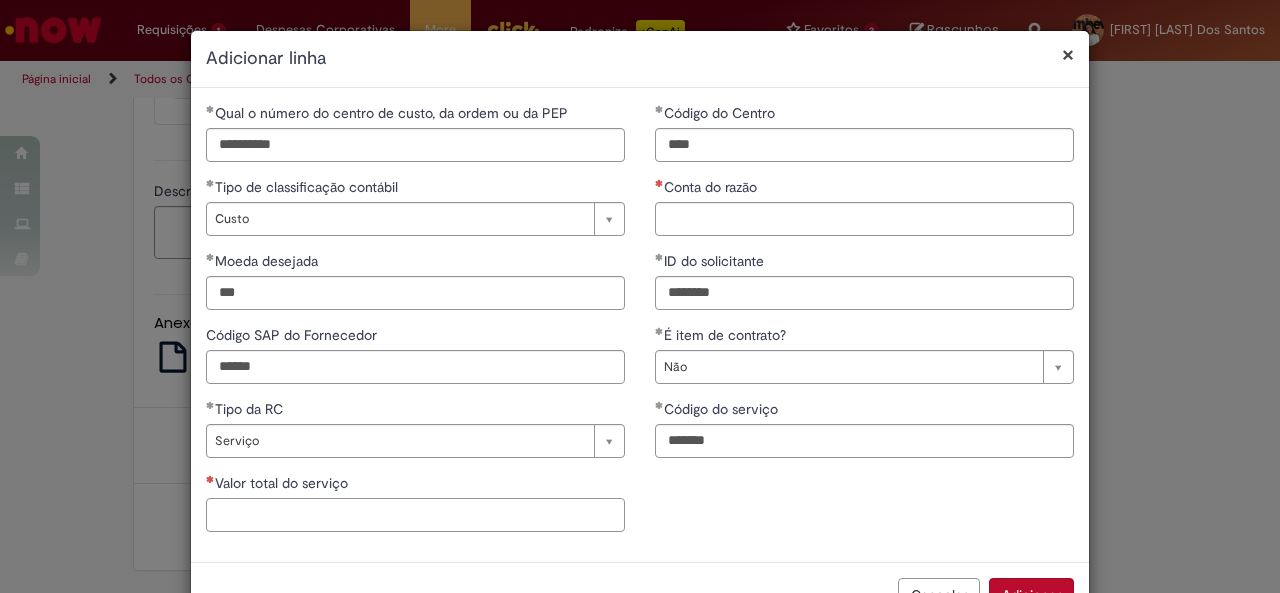 click on "Valor total do serviço" at bounding box center (415, 515) 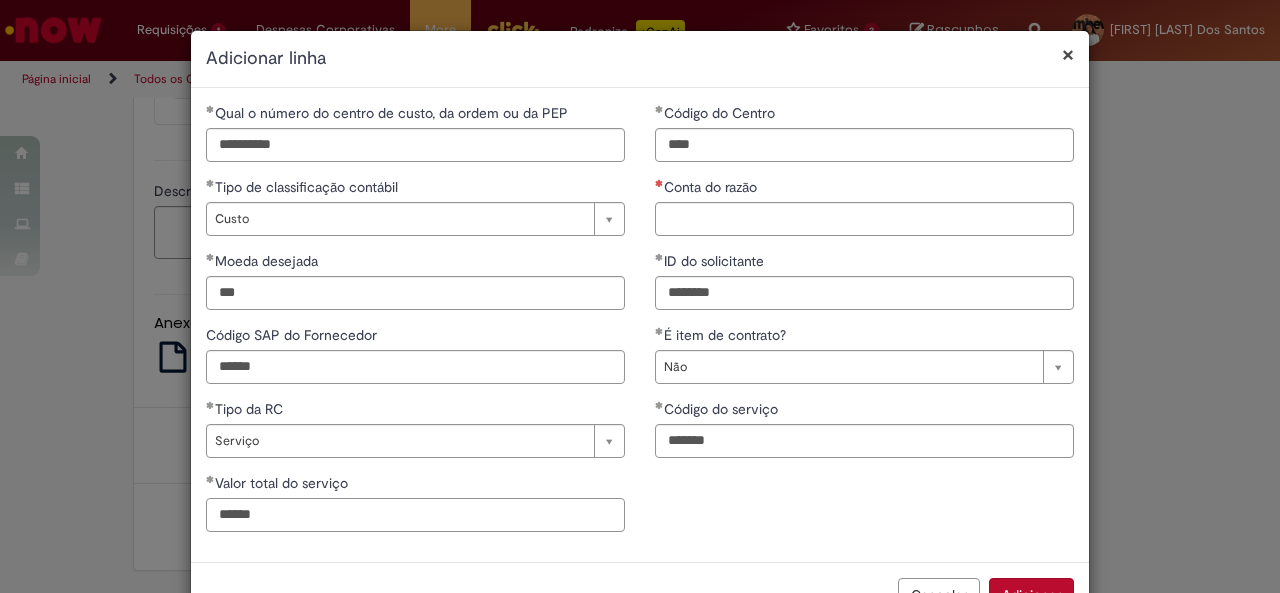 drag, startPoint x: 426, startPoint y: 511, endPoint x: 152, endPoint y: 524, distance: 274.30823 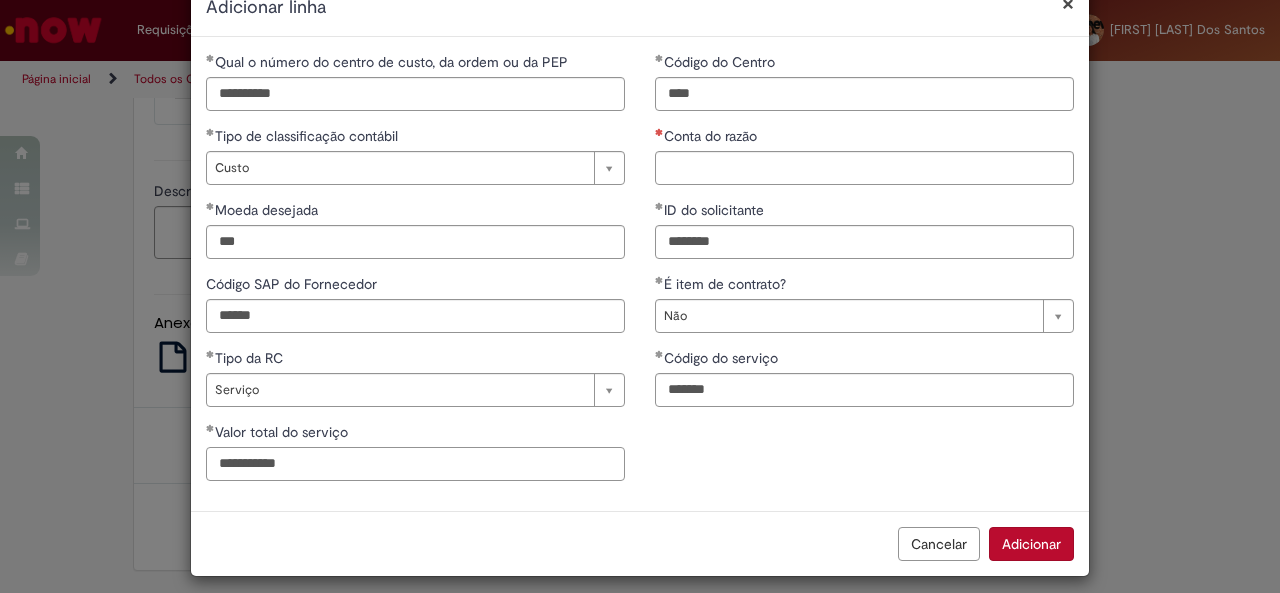 scroll, scrollTop: 52, scrollLeft: 0, axis: vertical 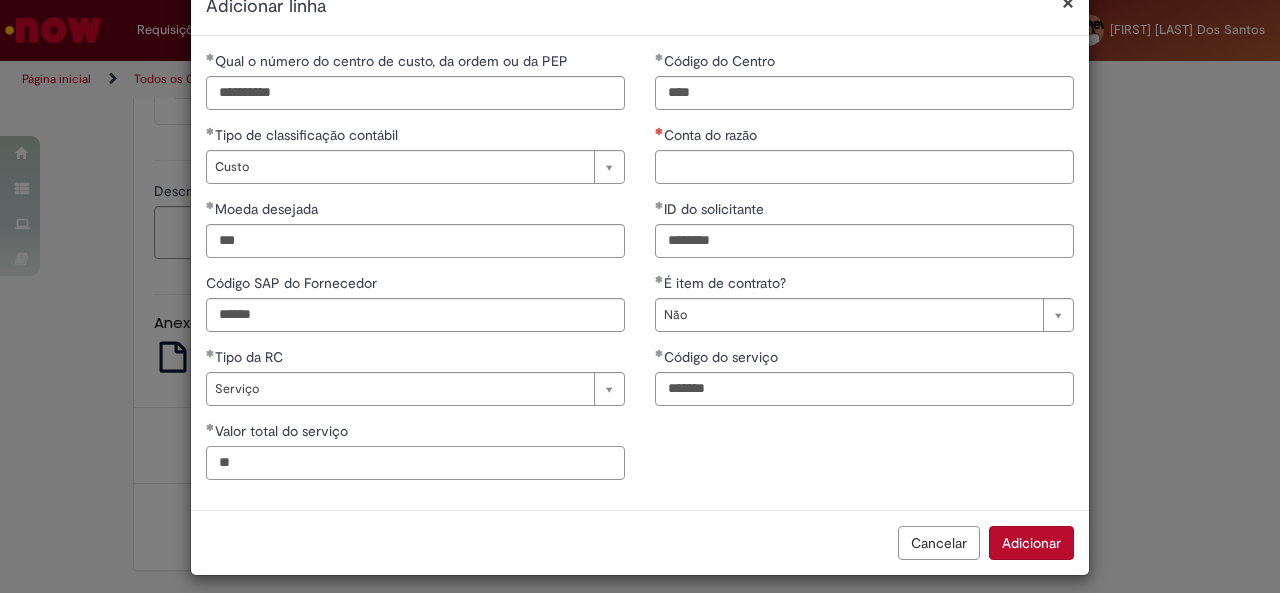 type on "*" 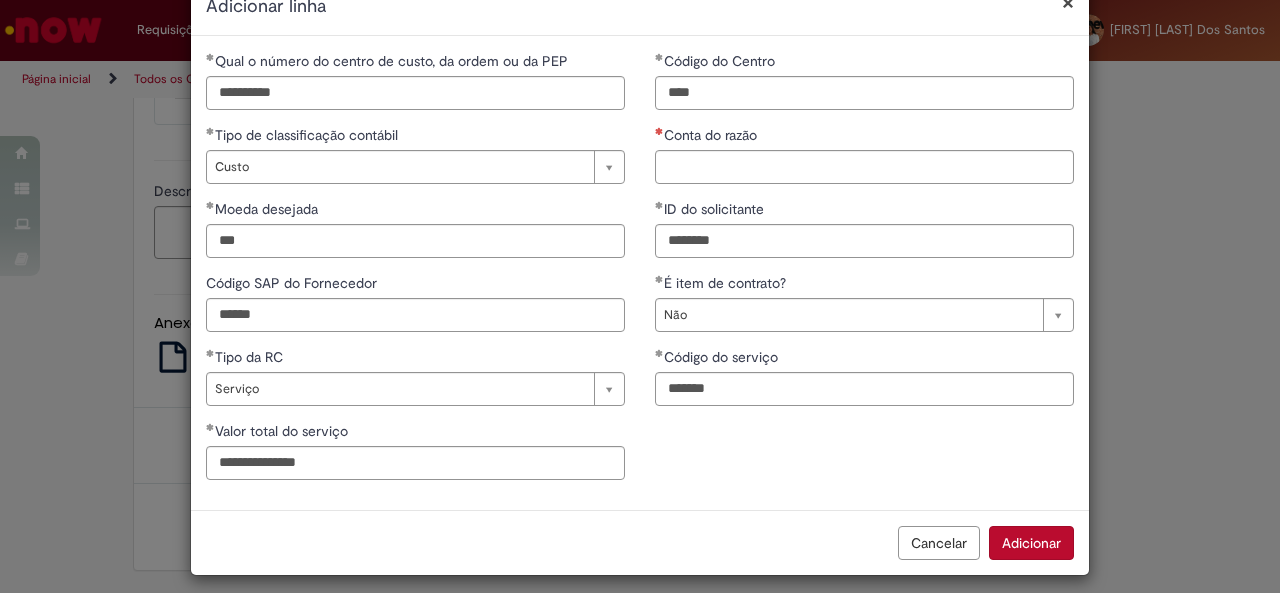 click on "**********" at bounding box center (640, 273) 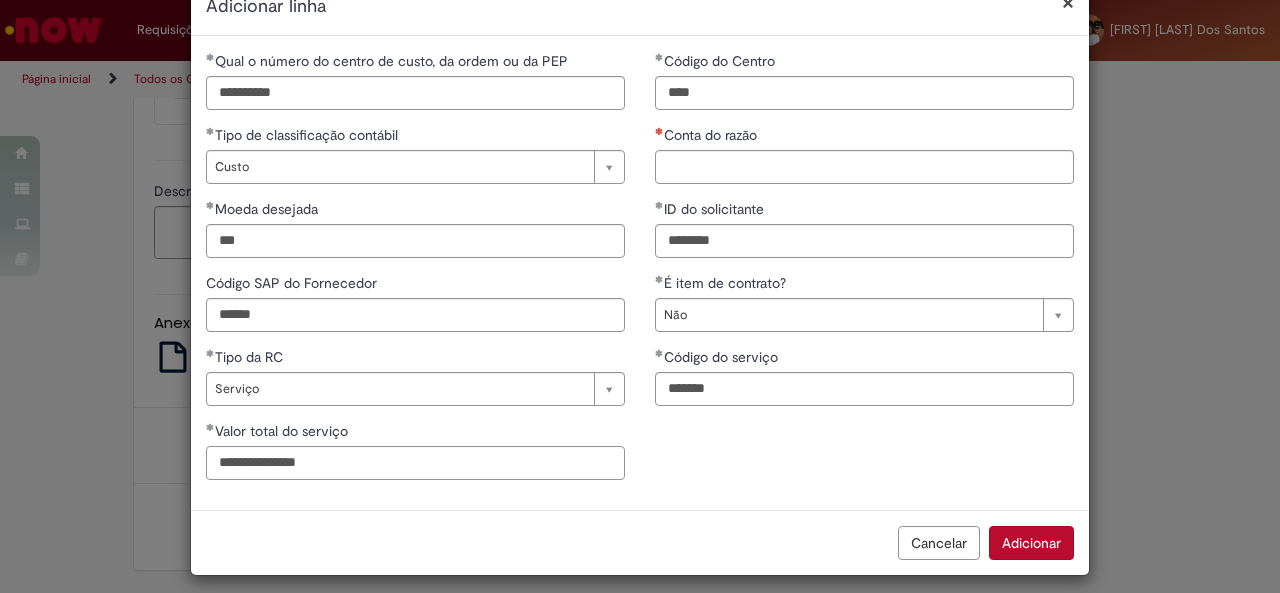 click on "**********" at bounding box center (415, 463) 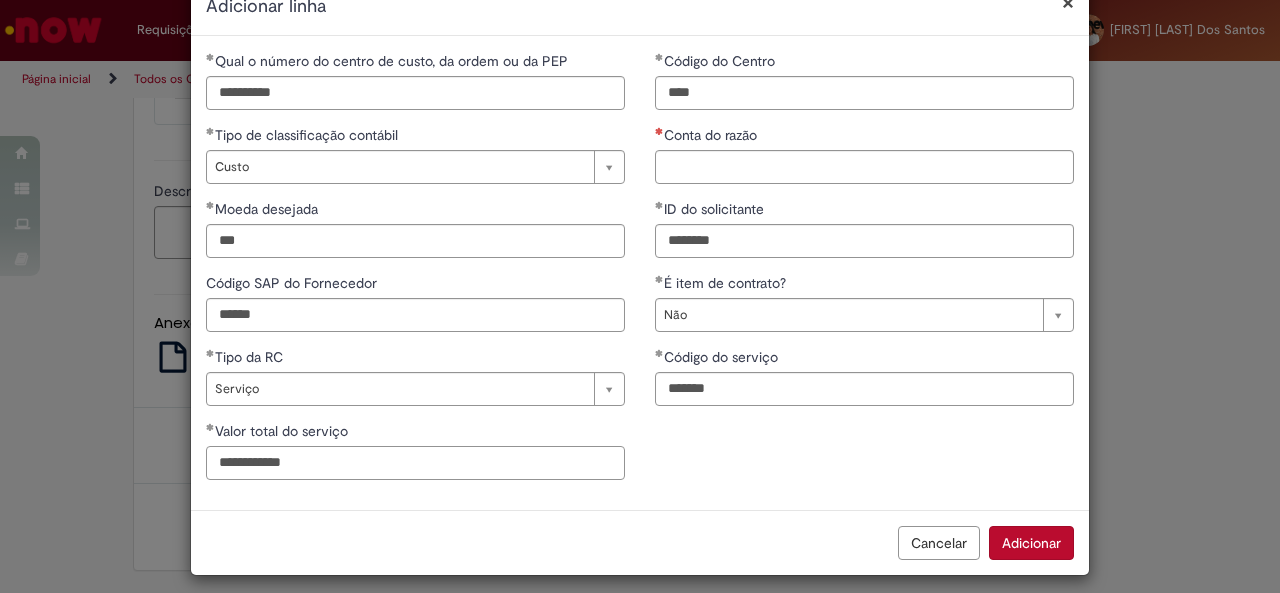 type on "**********" 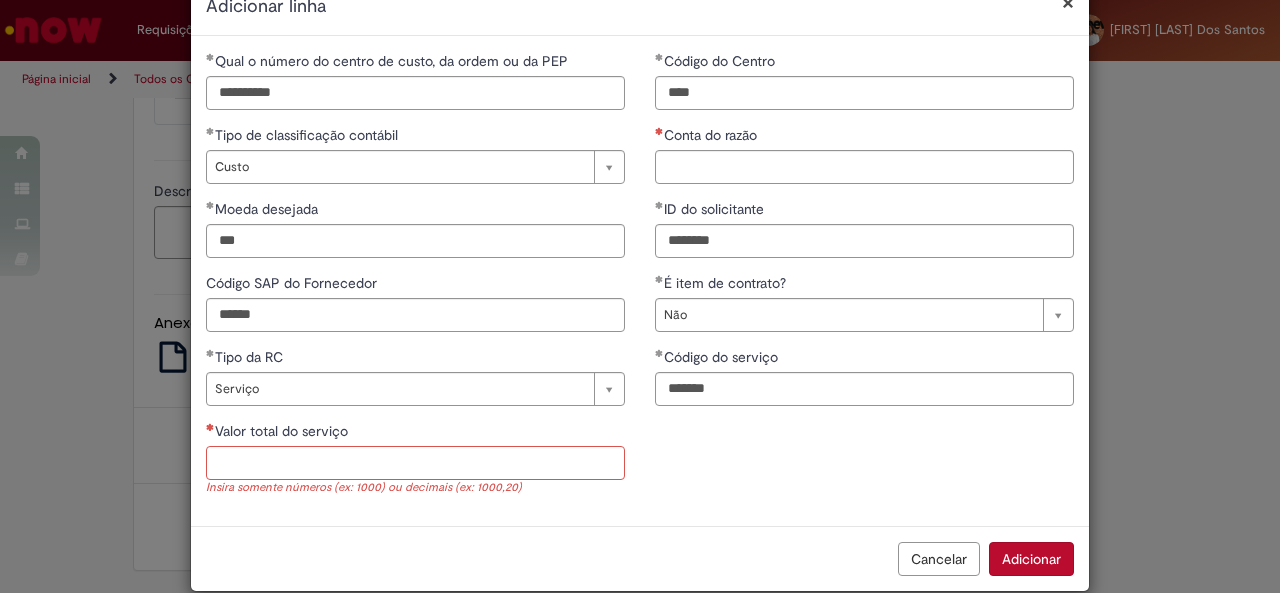 click on "Valor total do serviço" at bounding box center [415, 463] 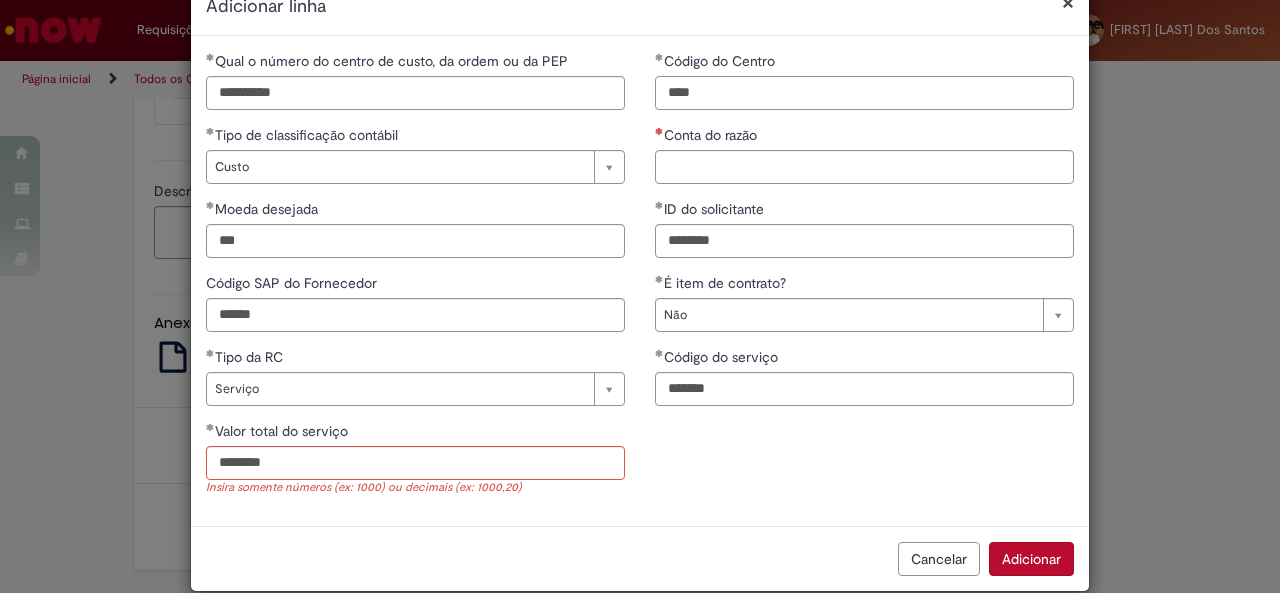 type on "**********" 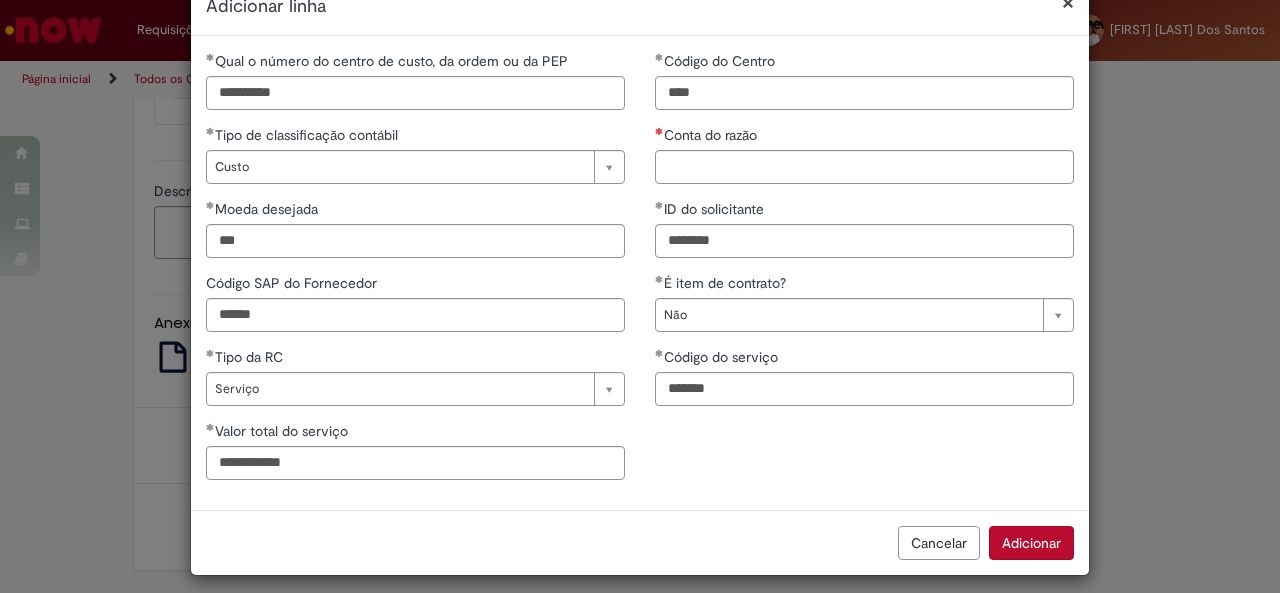 scroll, scrollTop: 52, scrollLeft: 0, axis: vertical 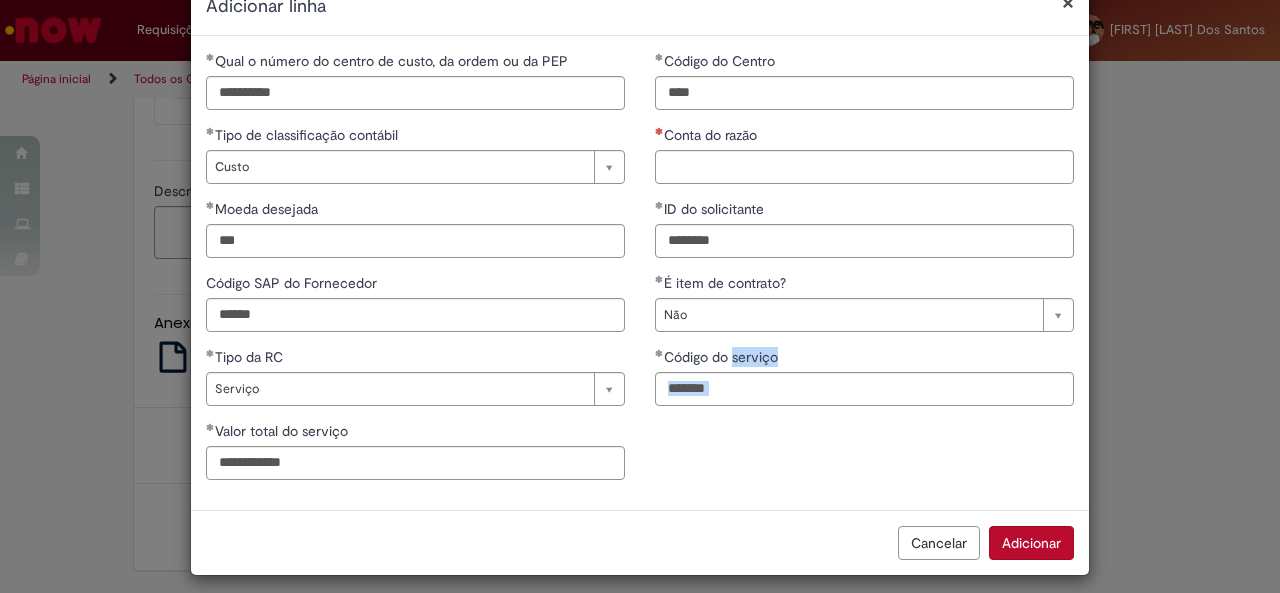 click on "**********" at bounding box center [640, 273] 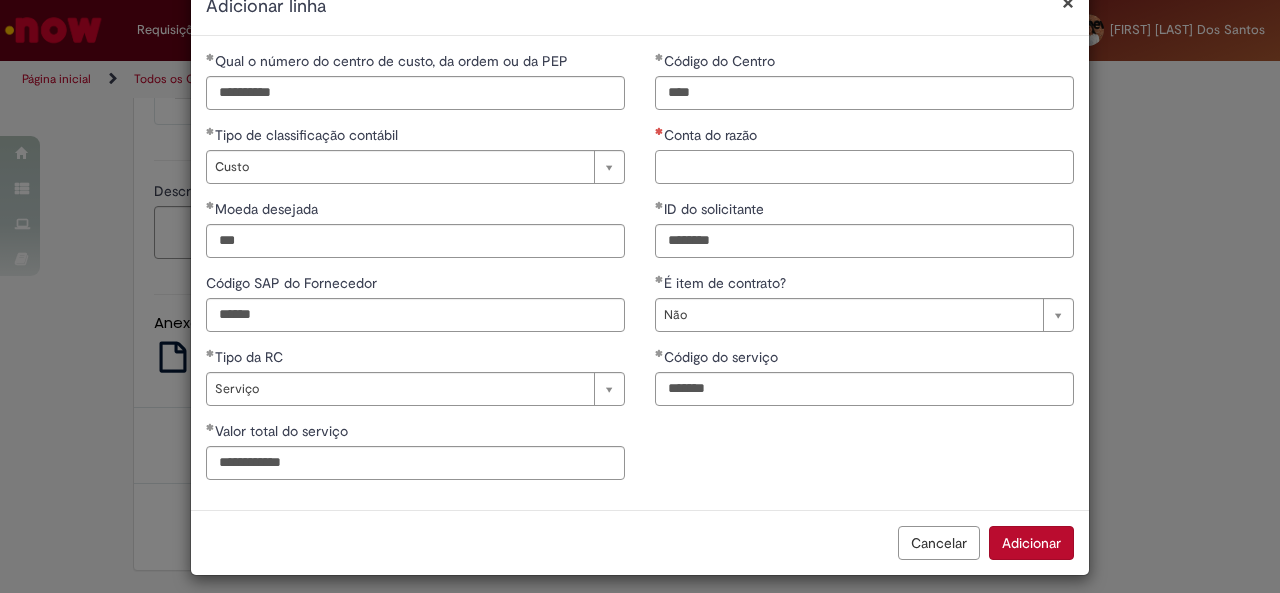 click on "Conta do razão" at bounding box center [864, 167] 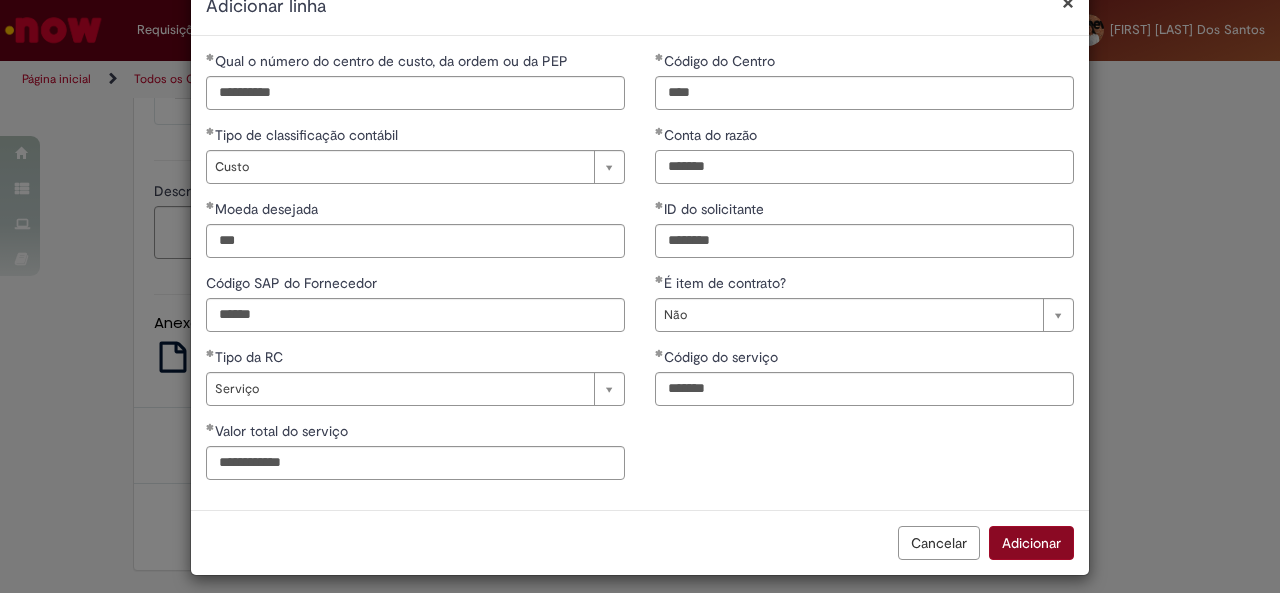 type on "*******" 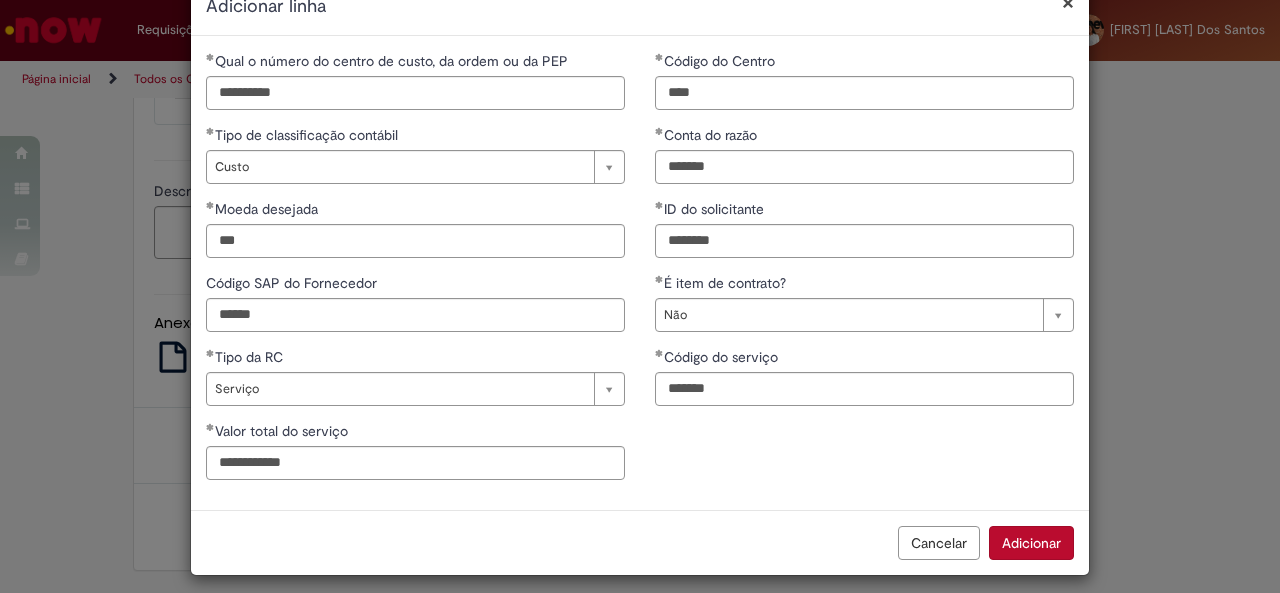 click on "Adicionar" at bounding box center [1031, 543] 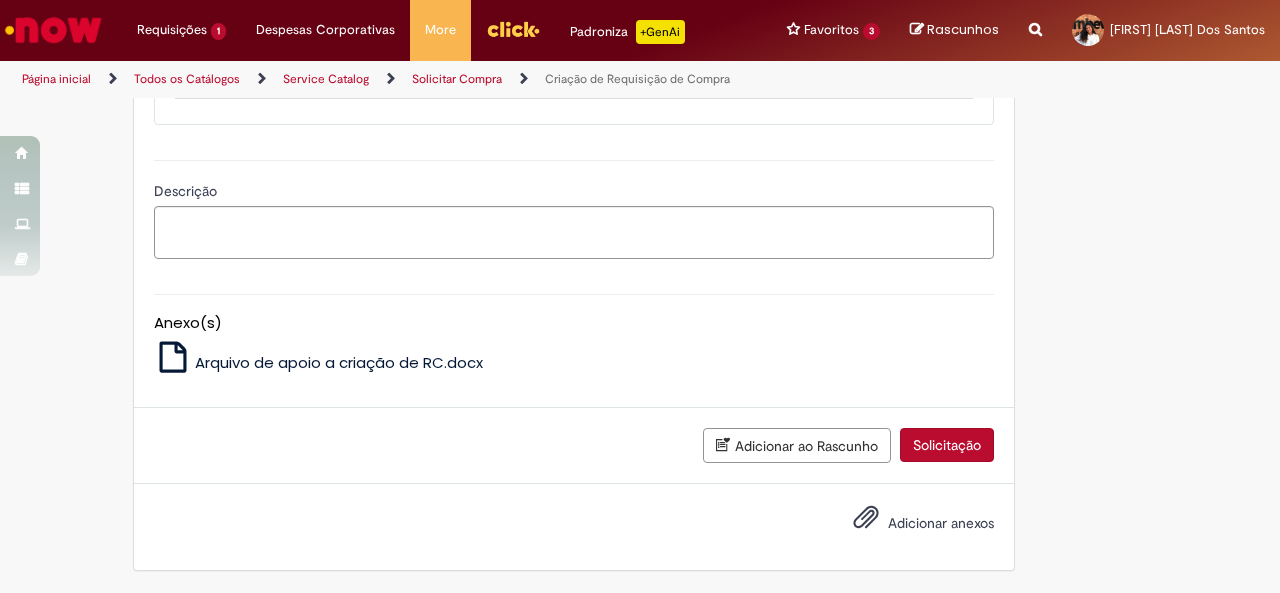 scroll, scrollTop: 2068, scrollLeft: 0, axis: vertical 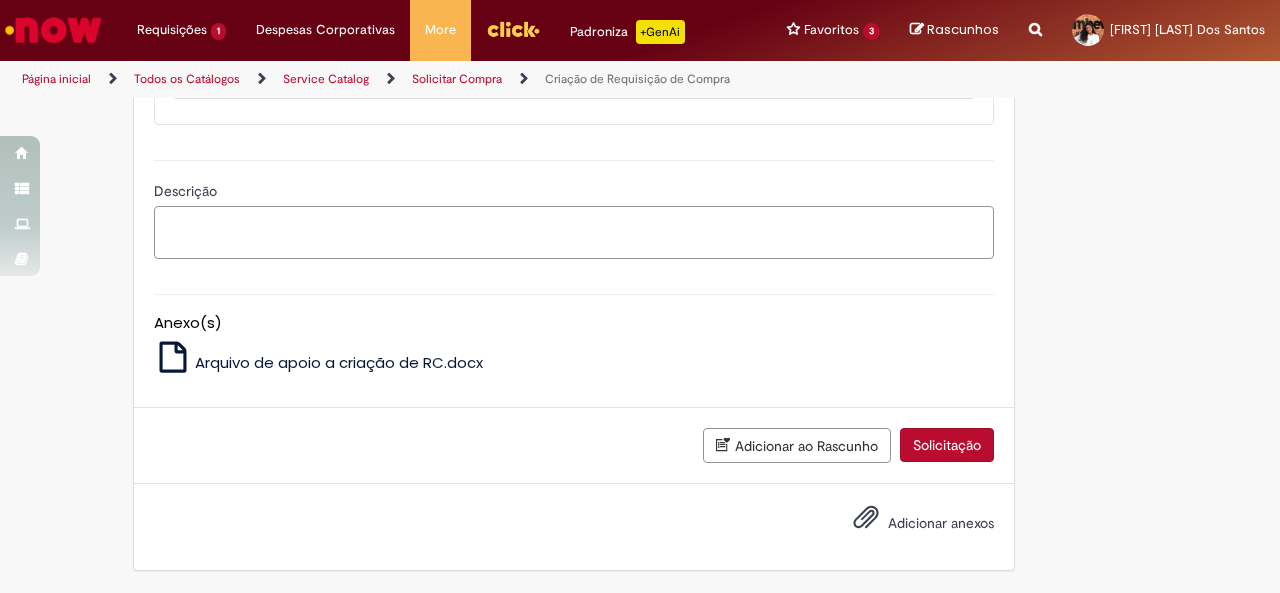 click on "Descrição" at bounding box center [574, 232] 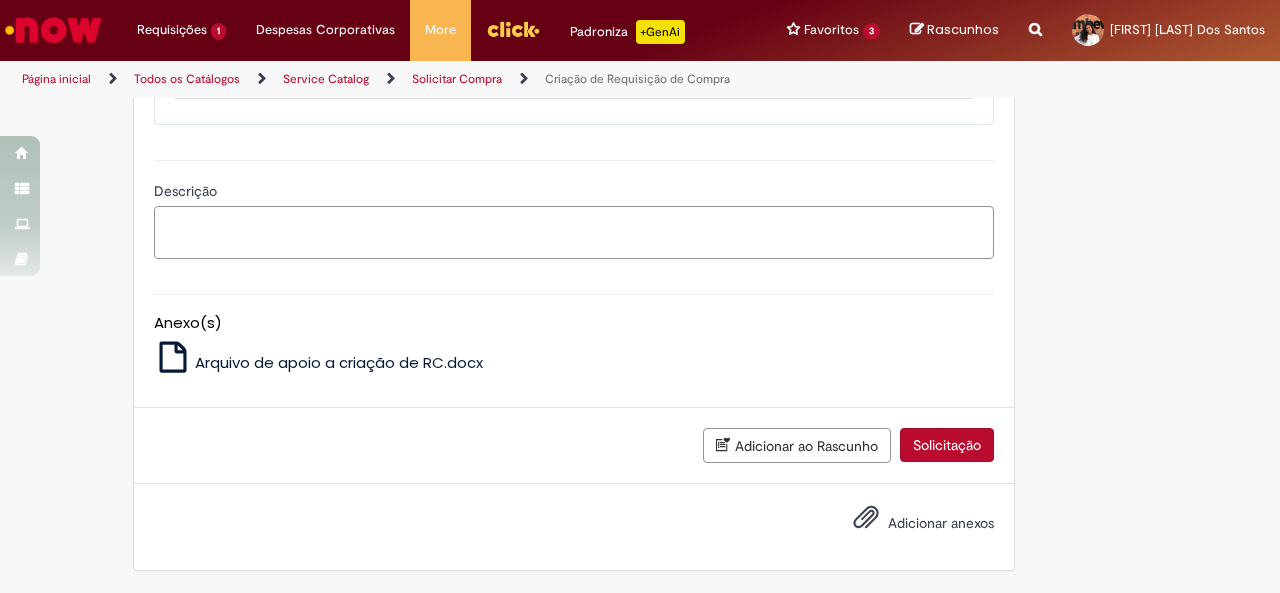 click on "Descrição" at bounding box center [574, 232] 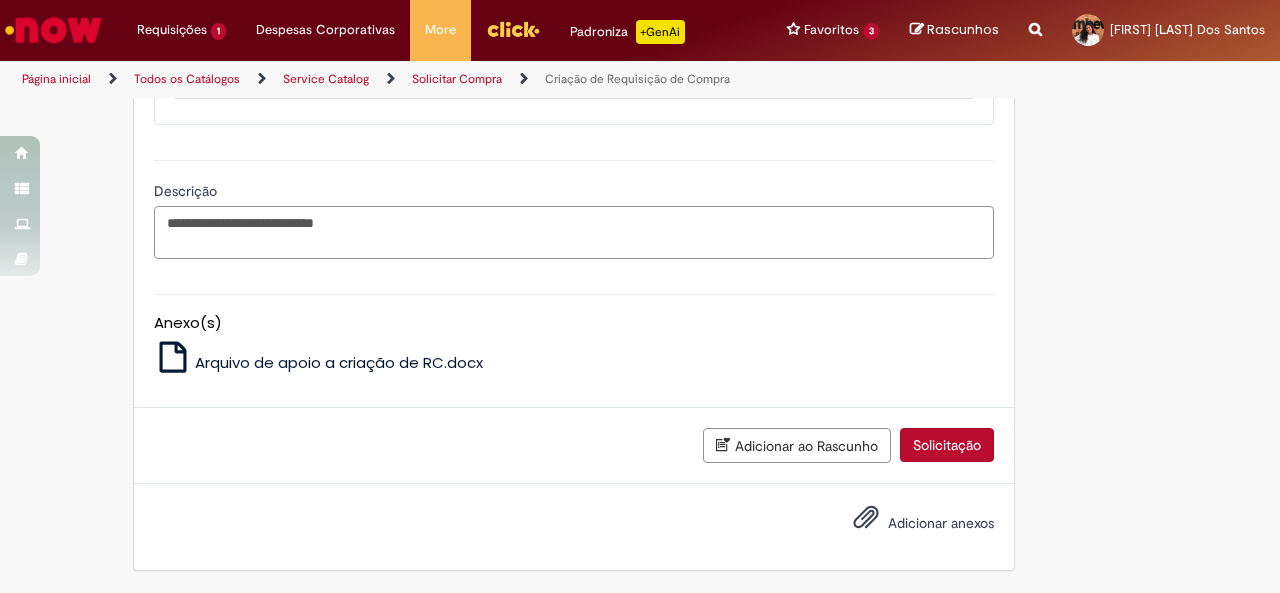 scroll, scrollTop: 2178, scrollLeft: 0, axis: vertical 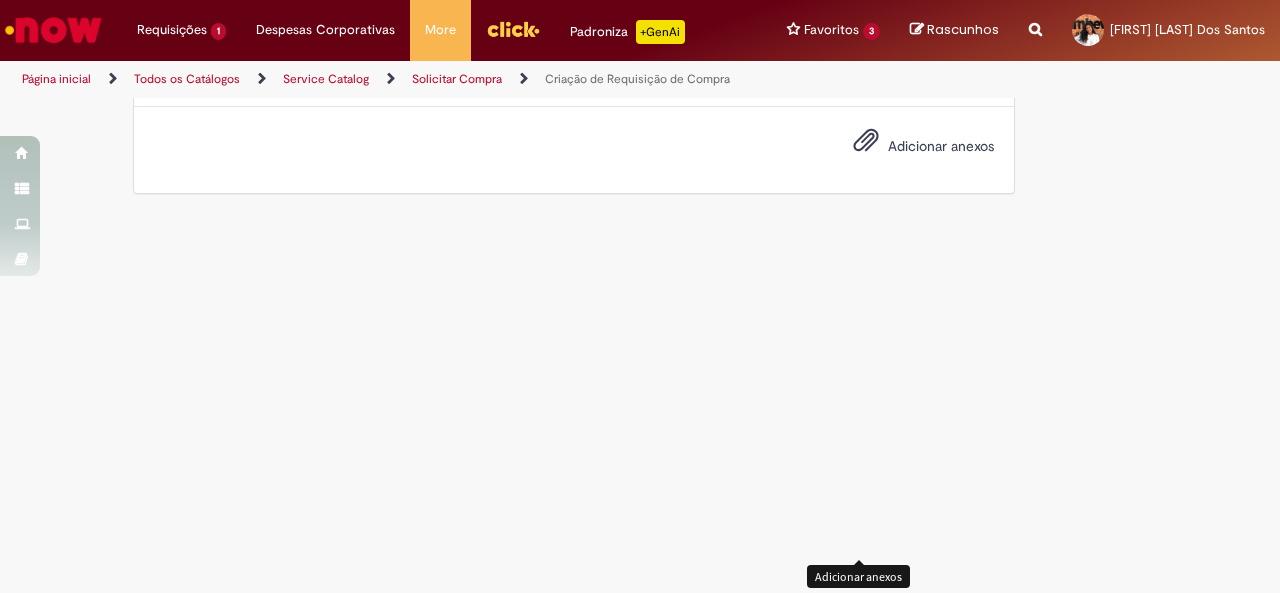 type on "**********" 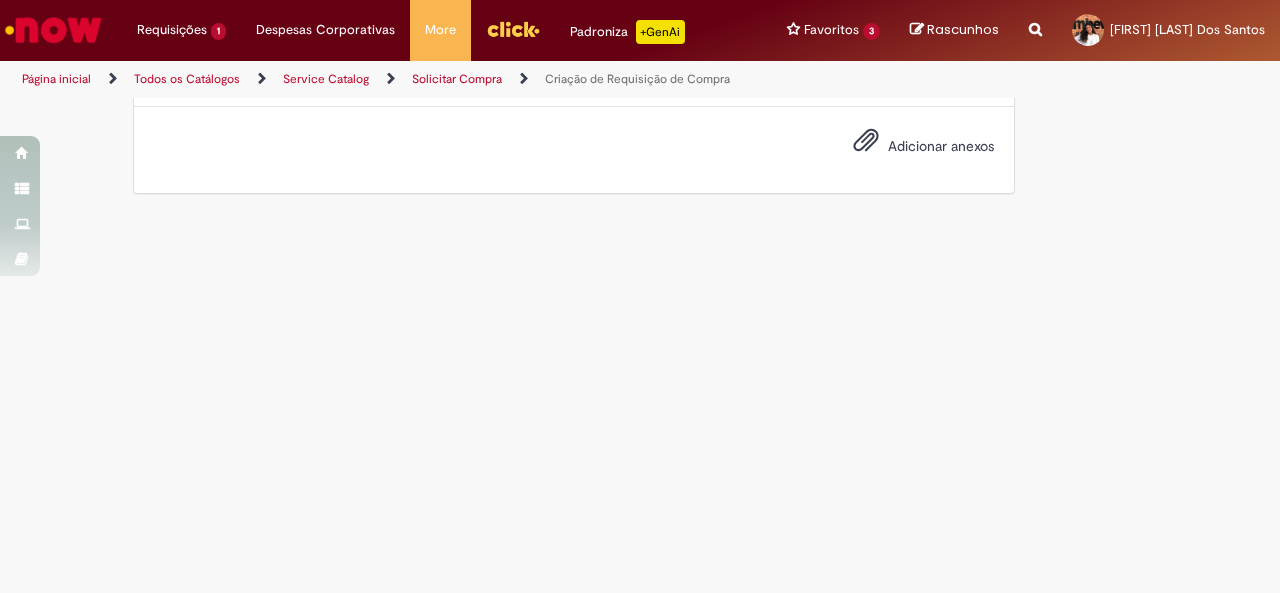 click on "Adicionar anexos" at bounding box center (941, 146) 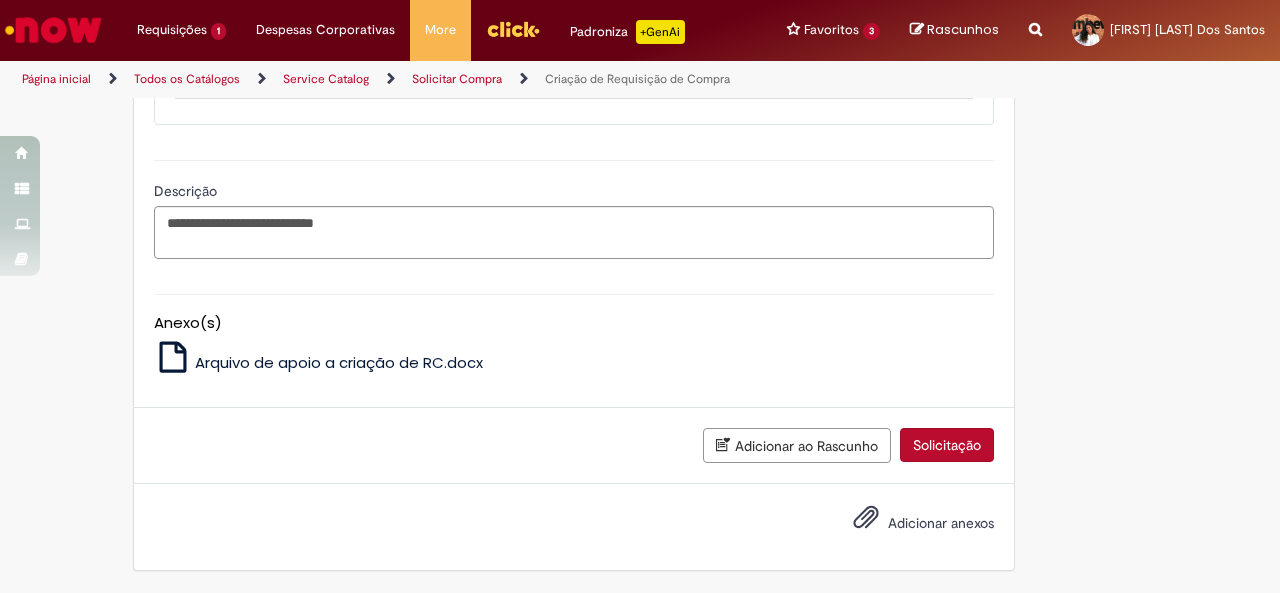 click on "Adicionar anexos" at bounding box center (941, 523) 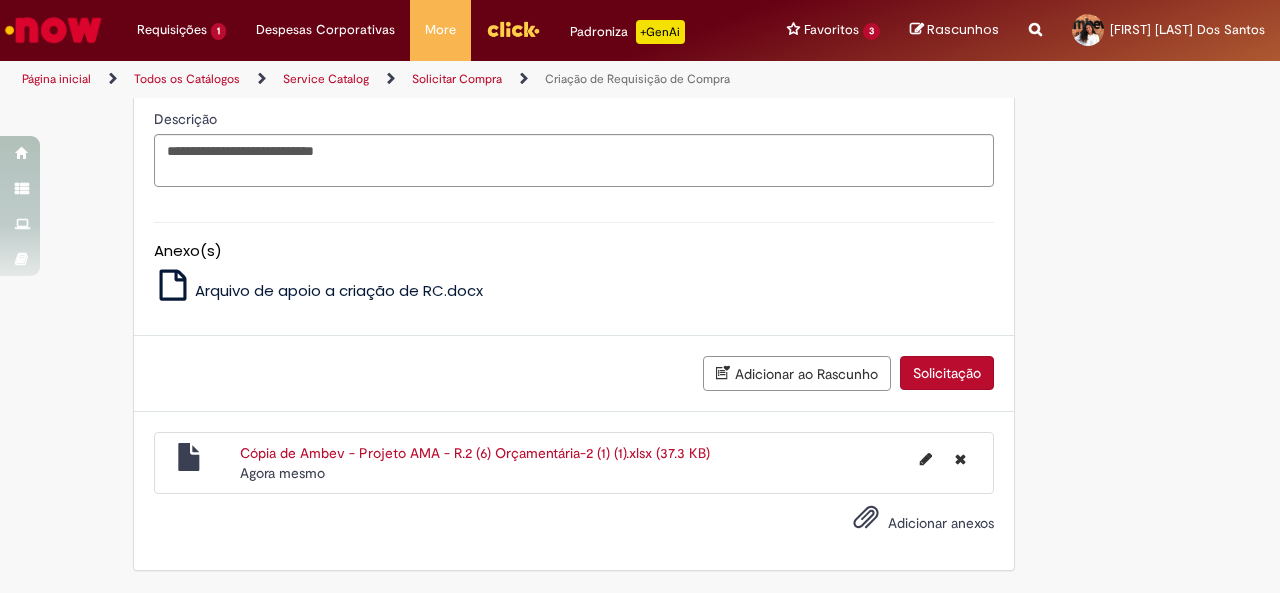 scroll, scrollTop: 2249, scrollLeft: 0, axis: vertical 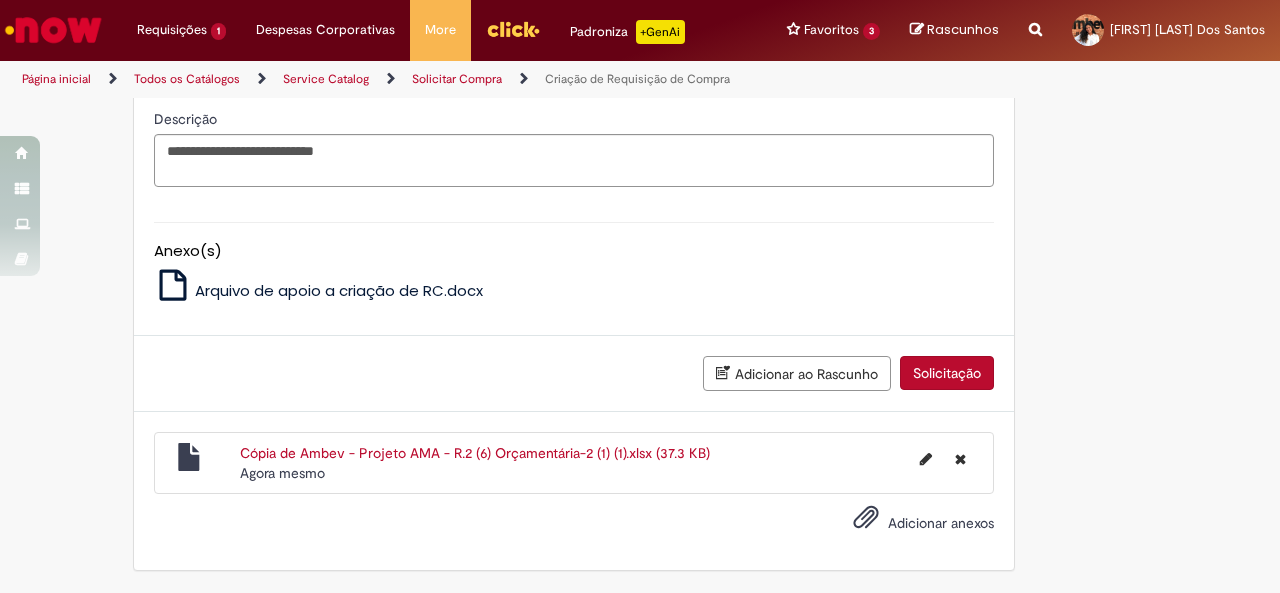 click on "Solicitação" at bounding box center (947, 373) 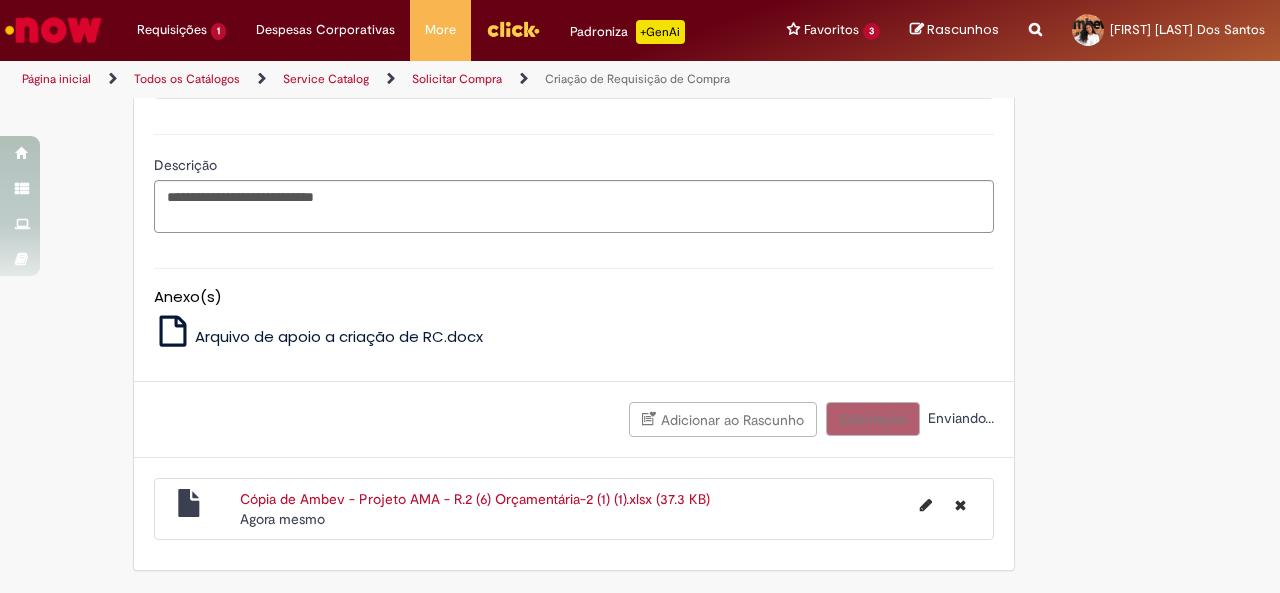 scroll, scrollTop: 2204, scrollLeft: 0, axis: vertical 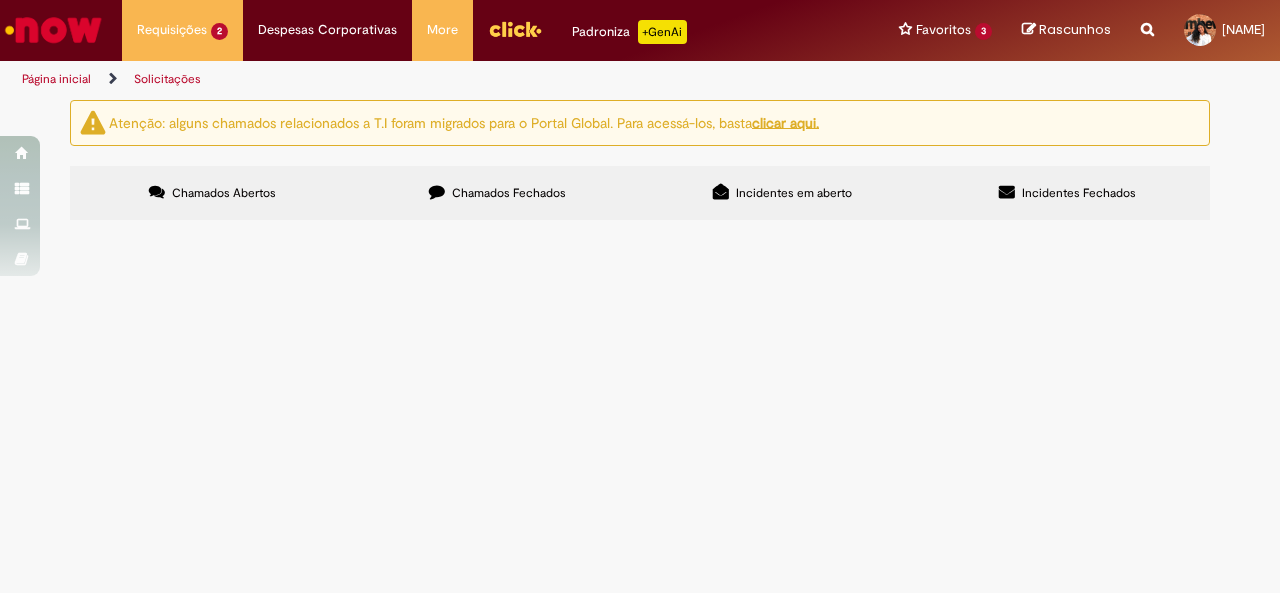 click on "Chamados Abertos" at bounding box center (212, 193) 